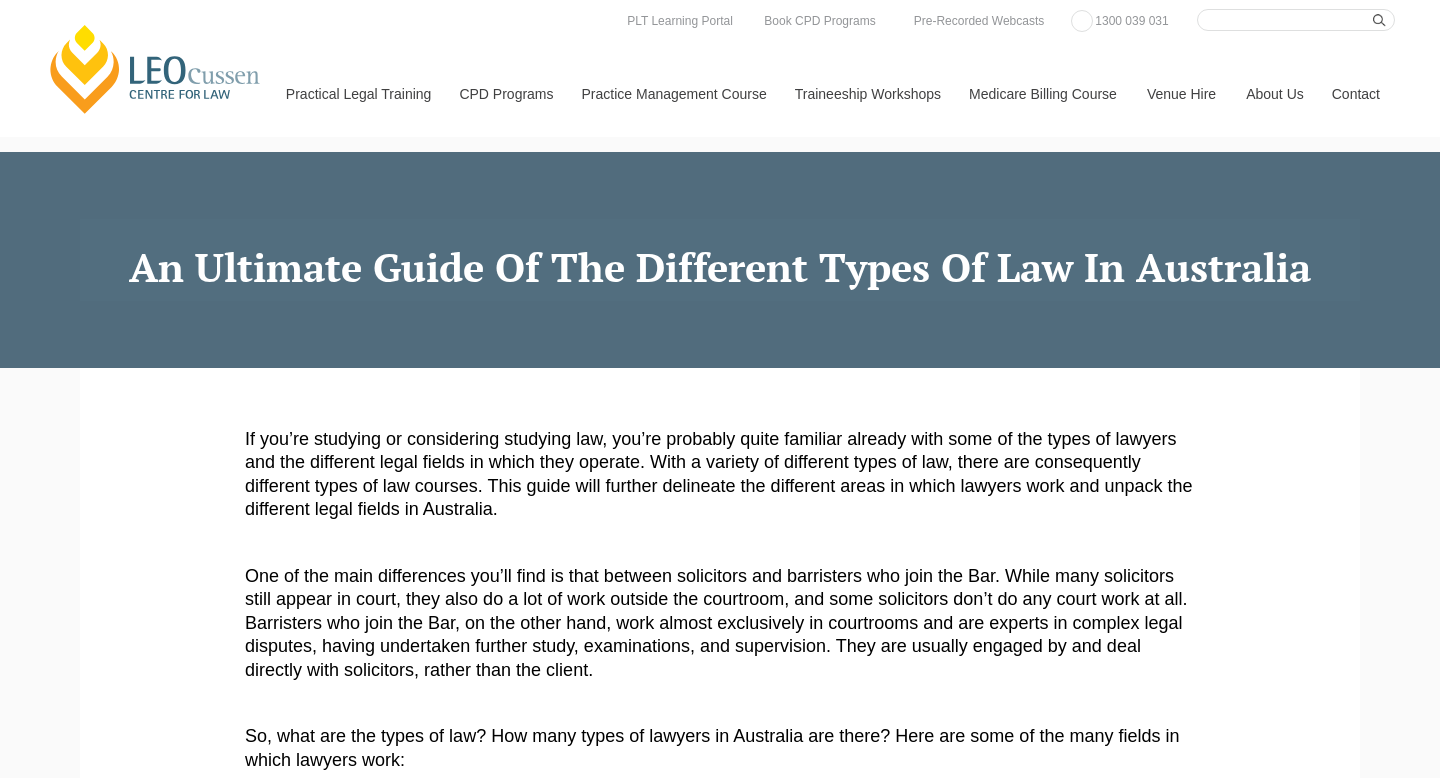 scroll, scrollTop: 0, scrollLeft: 0, axis: both 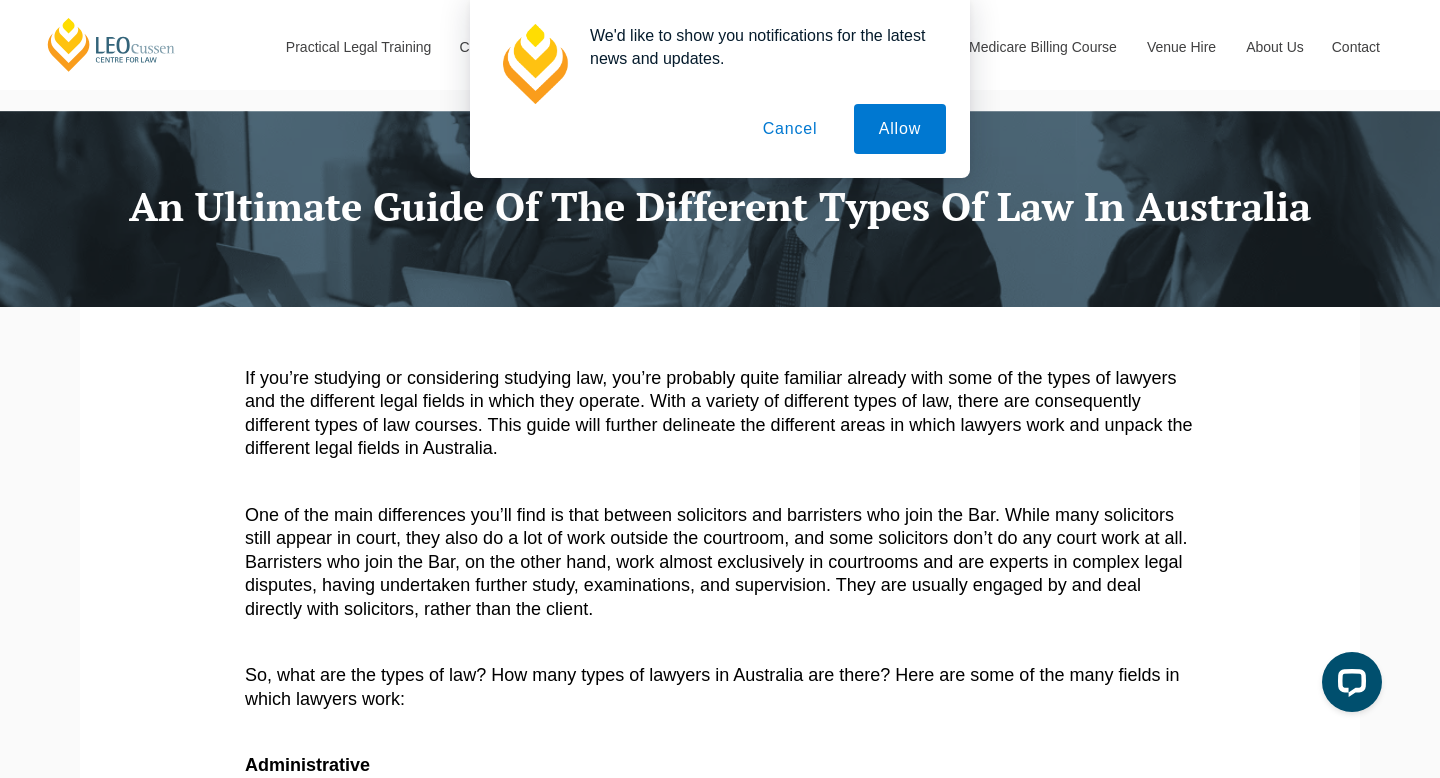 click on "Cancel" at bounding box center [790, 129] 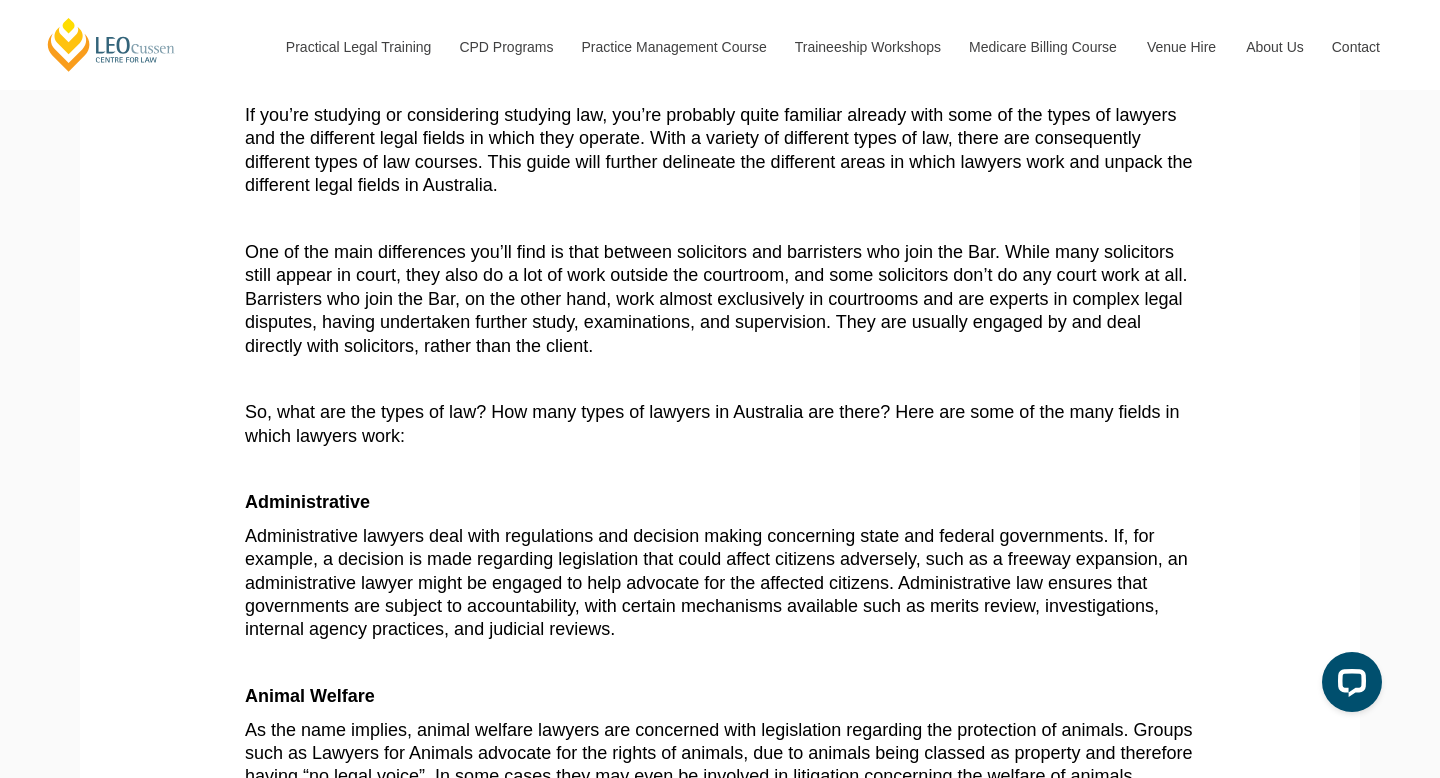 scroll, scrollTop: 339, scrollLeft: 0, axis: vertical 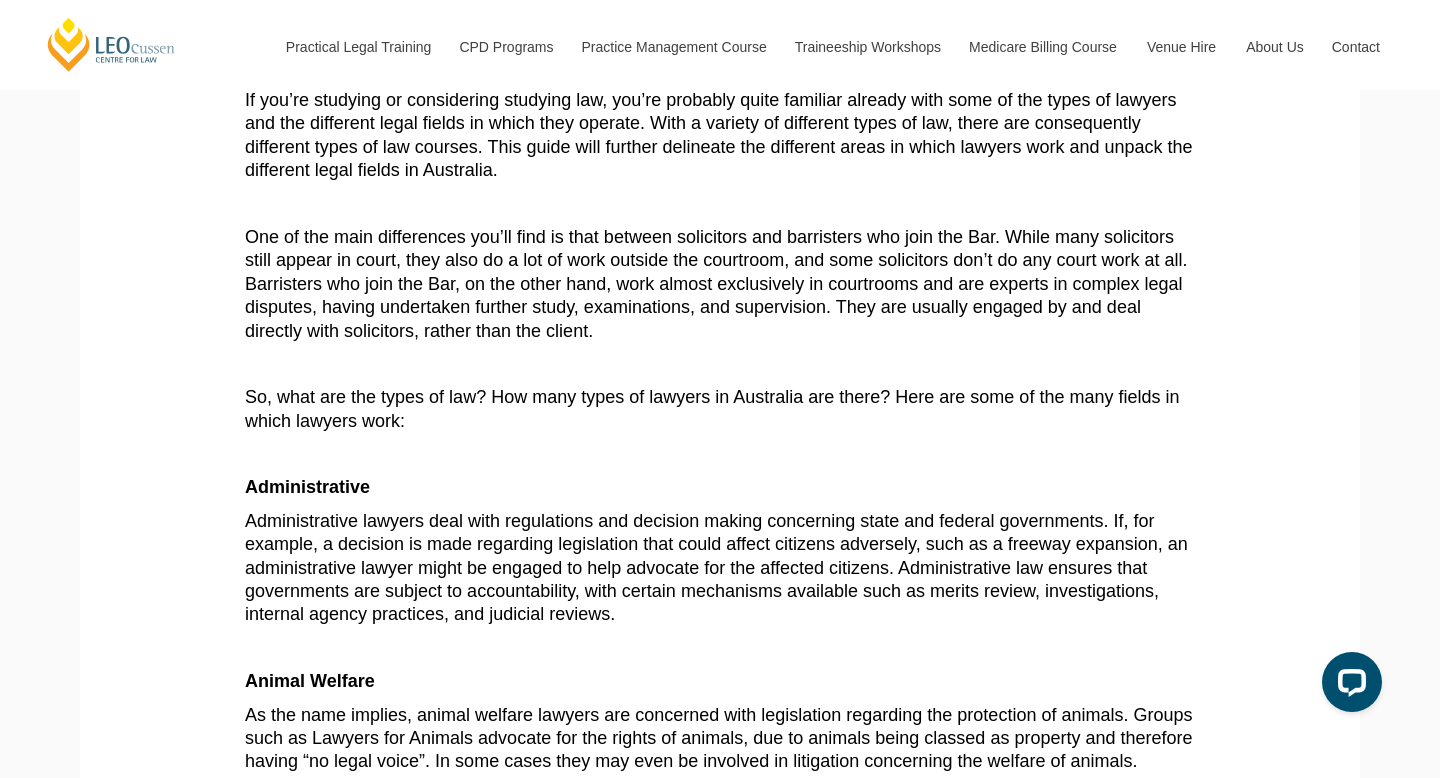 click on "If you’re studying or considering studying law, you’re probably quite familiar already with some of the types of lawyers and the different legal fields in which they operate. With a variety of different types of law, there are consequently different types of law courses. This guide will further delineate the different areas in which lawyers work and unpack the different legal fields in Australia." at bounding box center (719, 135) 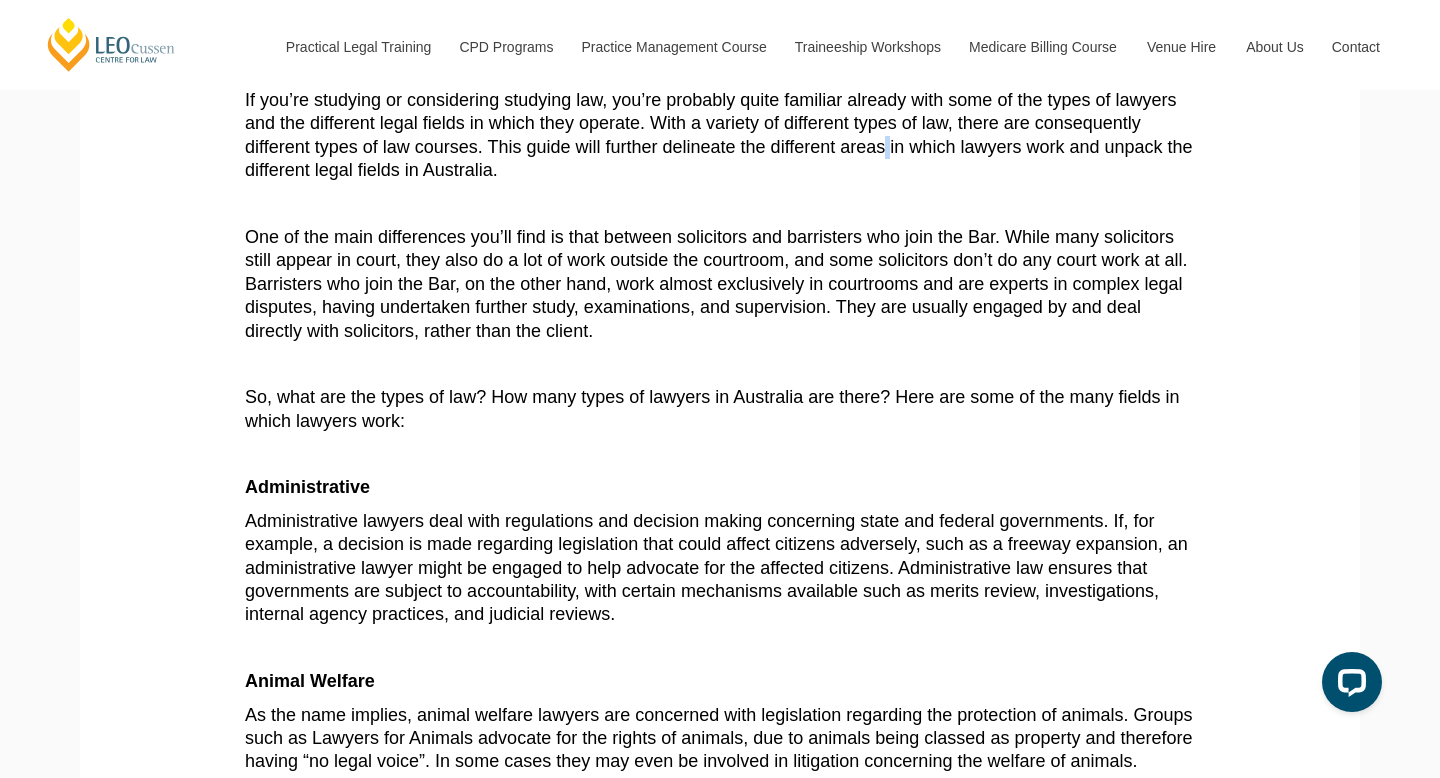 click on "If you’re studying or considering studying law, you’re probably quite familiar already with some of the types of lawyers and the different legal fields in which they operate. With a variety of different types of law, there are consequently different types of law courses. This guide will further delineate the different areas in which lawyers work and unpack the different legal fields in Australia." at bounding box center [719, 135] 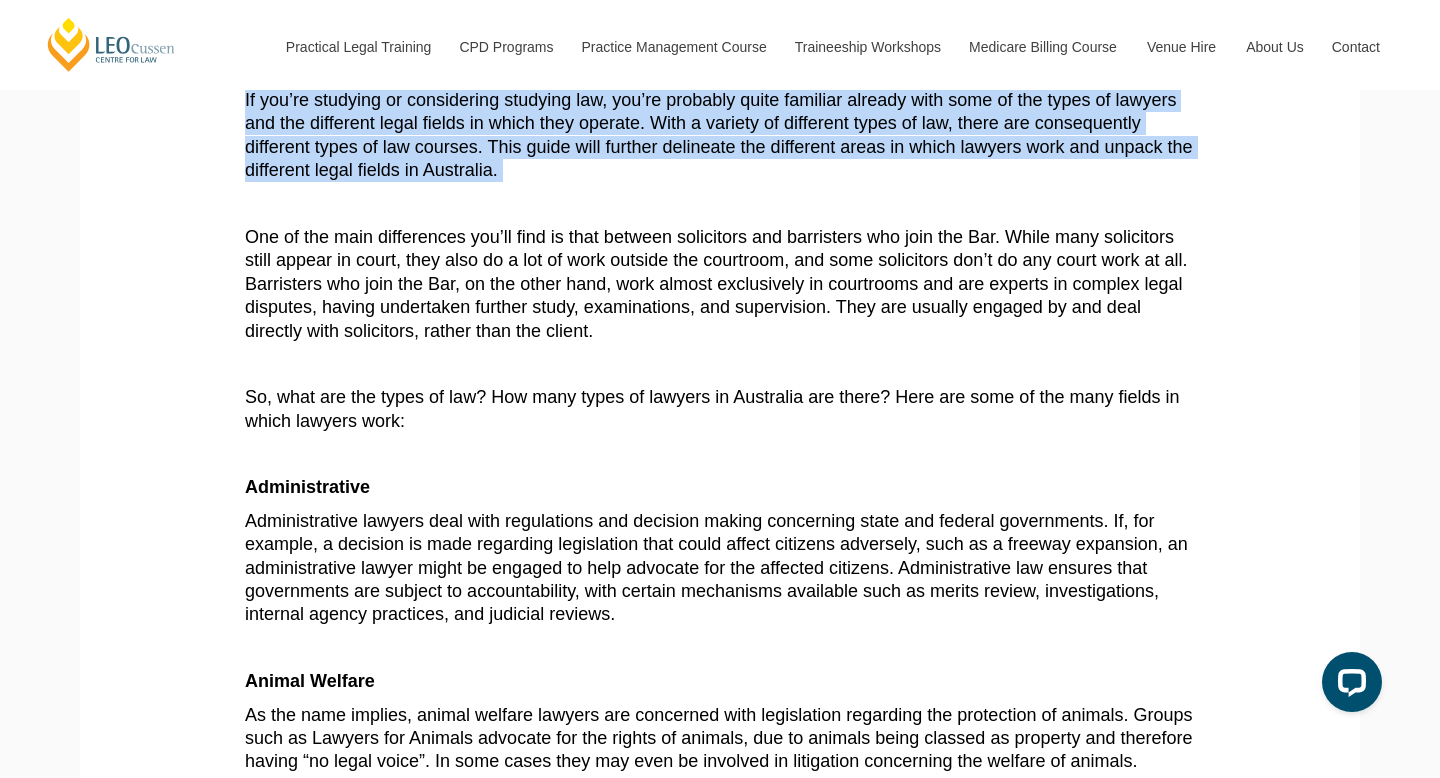 click on "One of the main differences you’ll find is that between solicitors and barristers who join the Bar. While many solicitors still appear in court, they also do a lot of work outside the courtroom, and some solicitors don’t do any court work at all.  Barristers who join the Bar, on the other hand, work almost exclusively in courtrooms and are experts in complex legal disputes, having undertaken further study, examinations, and supervision. They are usually engaged by and deal directly with solicitors, rather than the client." at bounding box center [718, 284] 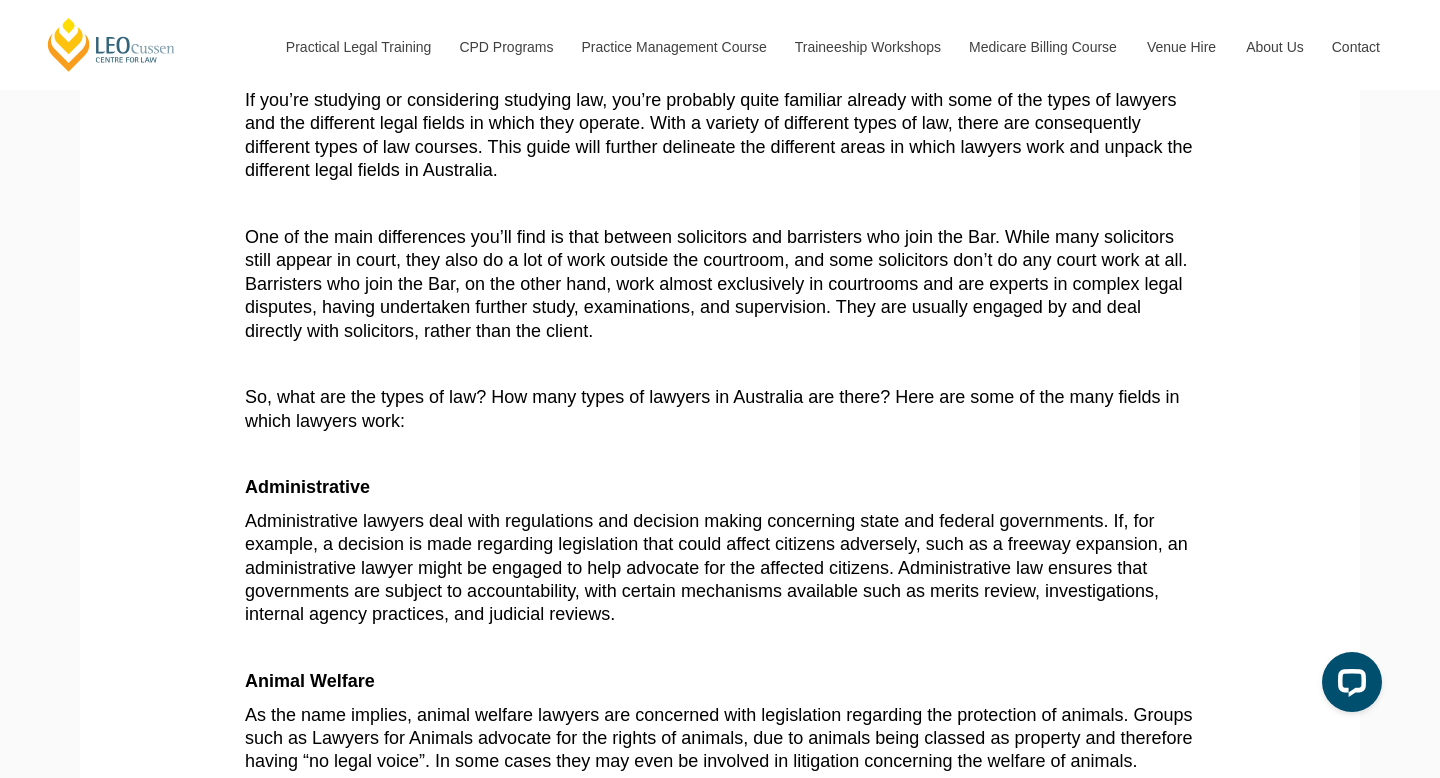 click on "One of the main differences you’ll find is that between solicitors and barristers who join the Bar. While many solicitors still appear in court, they also do a lot of work outside the courtroom, and some solicitors don’t do any court work at all.  Barristers who join the Bar, on the other hand, work almost exclusively in courtrooms and are experts in complex legal disputes, having undertaken further study, examinations, and supervision. They are usually engaged by and deal directly with solicitors, rather than the client." at bounding box center [718, 284] 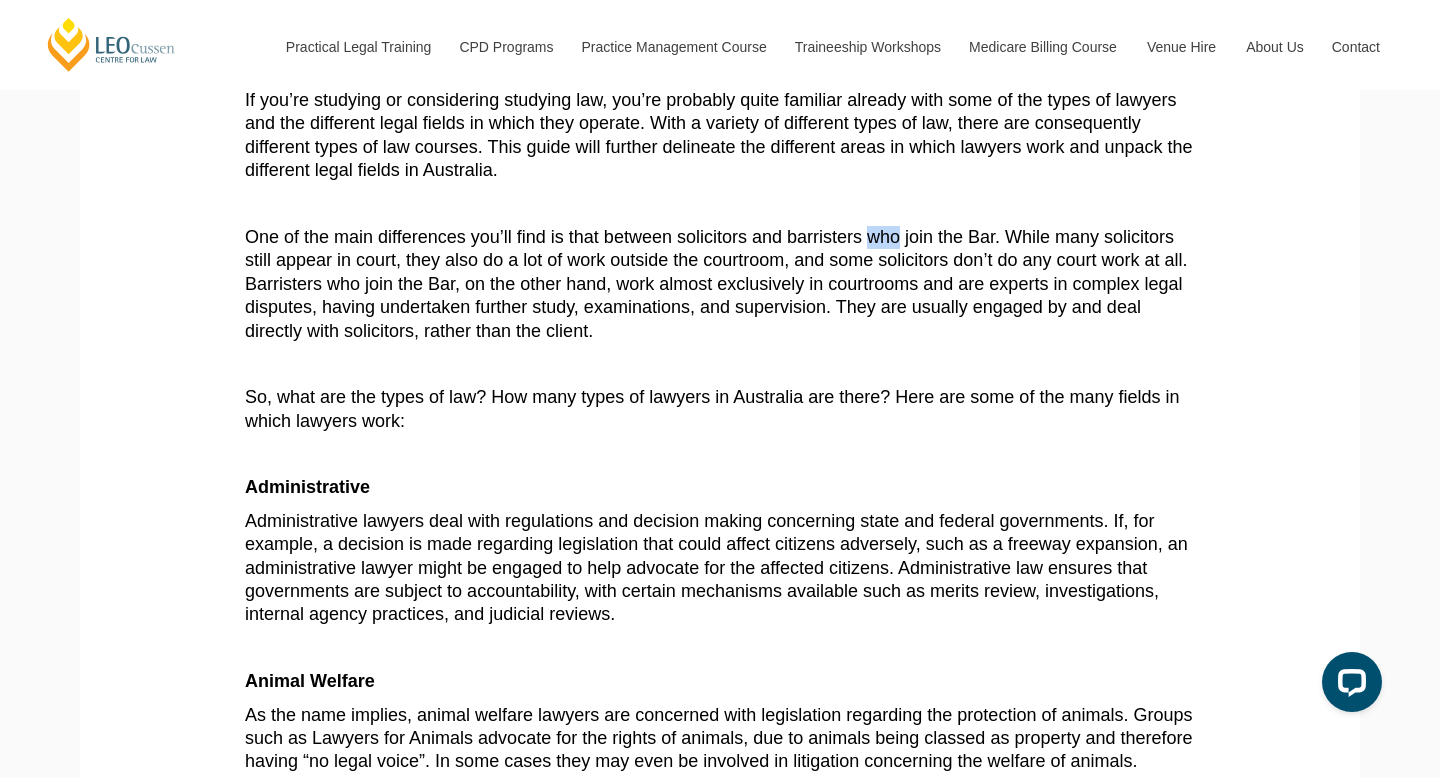 click on "One of the main differences you’ll find is that between solicitors and barristers who join the Bar. While many solicitors still appear in court, they also do a lot of work outside the courtroom, and some solicitors don’t do any court work at all.  Barristers who join the Bar, on the other hand, work almost exclusively in courtrooms and are experts in complex legal disputes, having undertaken further study, examinations, and supervision. They are usually engaged by and deal directly with solicitors, rather than the client." at bounding box center [718, 284] 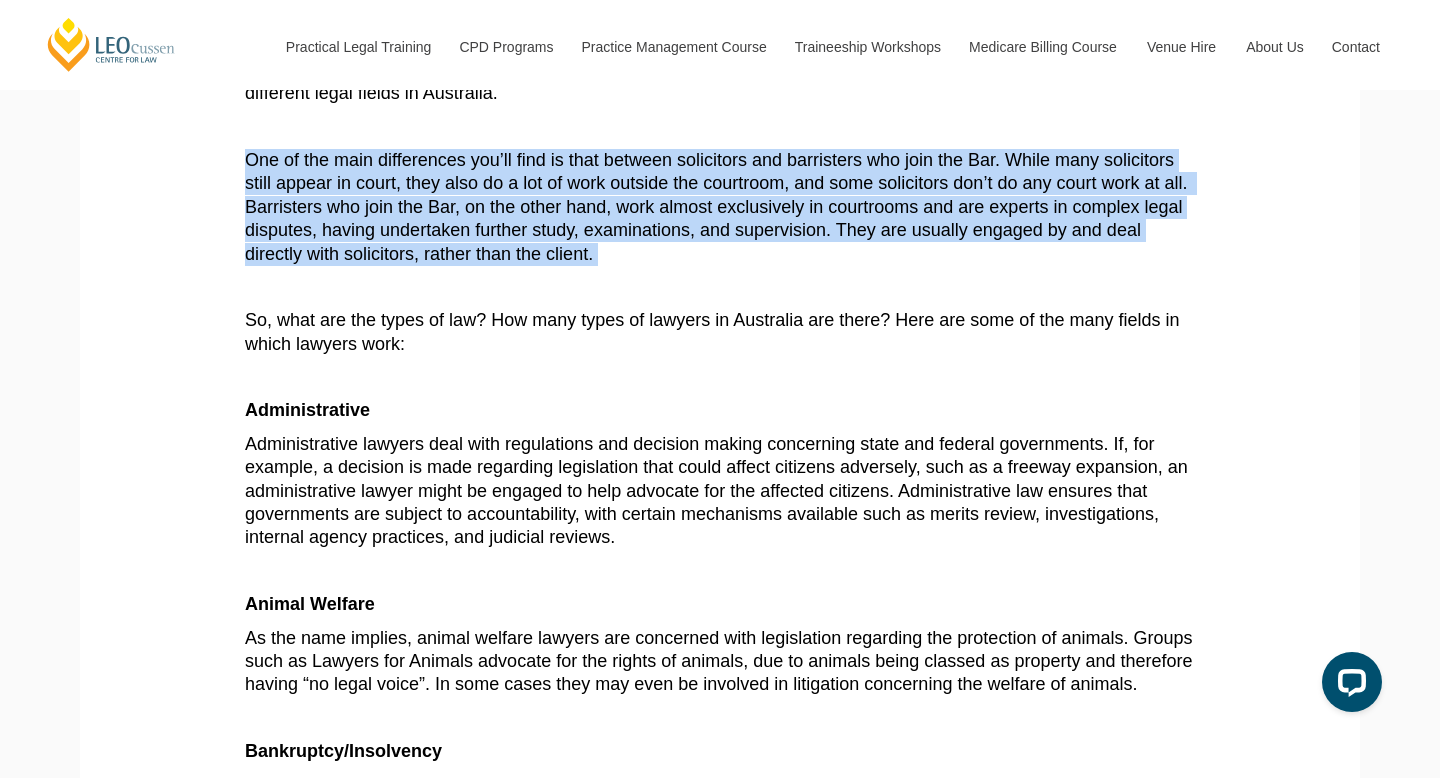 scroll, scrollTop: 421, scrollLeft: 0, axis: vertical 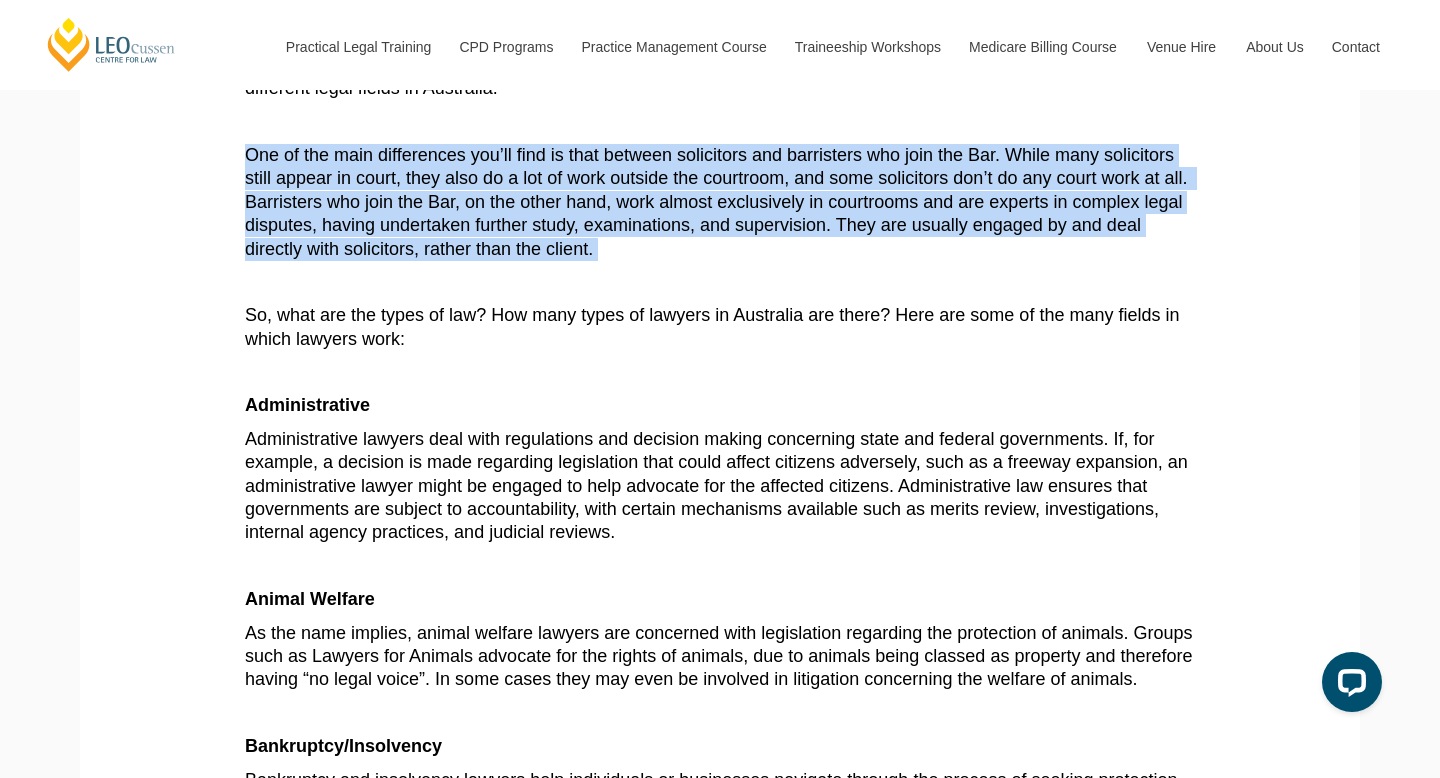 click on "One of the main differences you’ll find is that between solicitors and barristers who join the Bar. While many solicitors still appear in court, they also do a lot of work outside the courtroom, and some solicitors don’t do any court work at all.  Barristers who join the Bar, on the other hand, work almost exclusively in courtrooms and are experts in complex legal disputes, having undertaken further study, examinations, and supervision. They are usually engaged by and deal directly with solicitors, rather than the client." at bounding box center (718, 202) 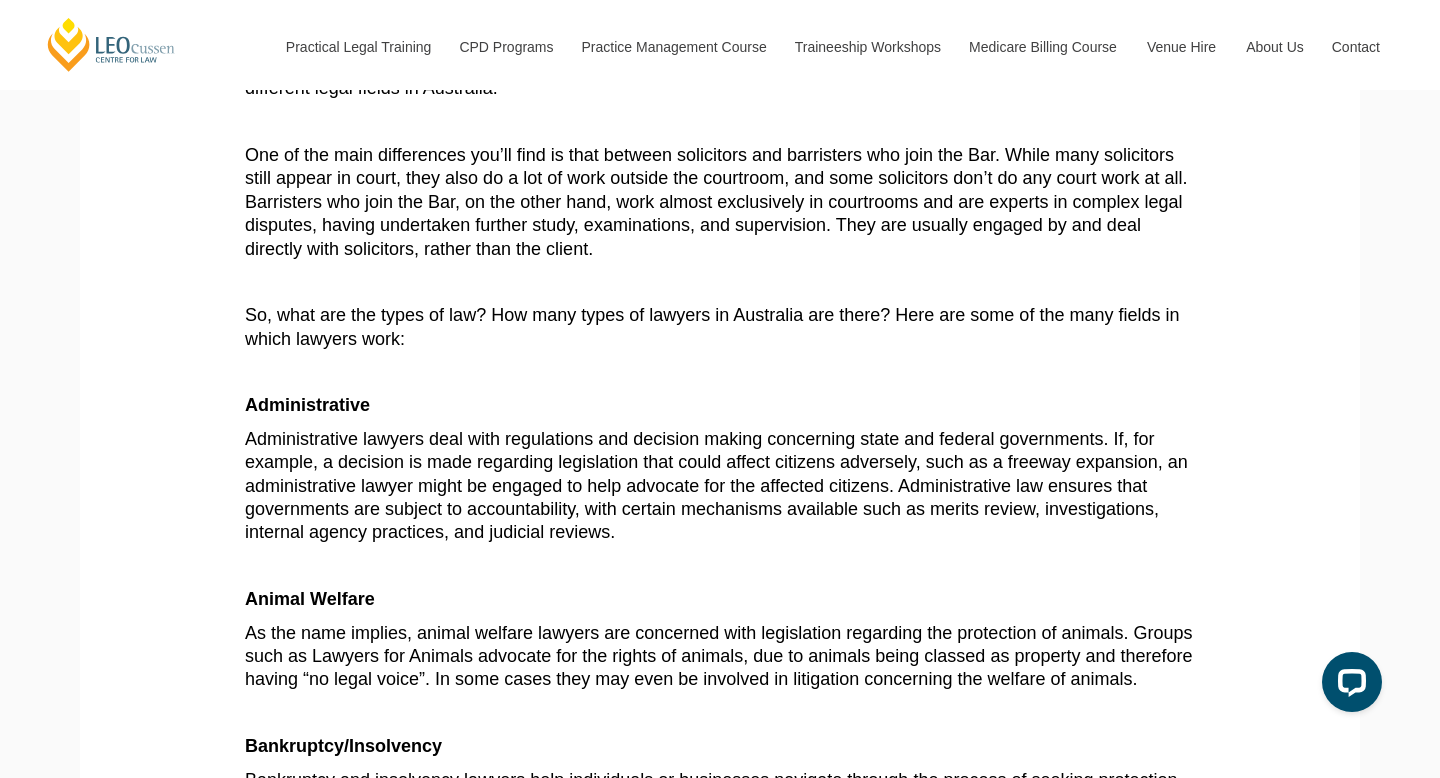 click on "One of the main differences you’ll find is that between solicitors and barristers who join the Bar. While many solicitors still appear in court, they also do a lot of work outside the courtroom, and some solicitors don’t do any court work at all.  Barristers who join the Bar, on the other hand, work almost exclusively in courtrooms and are experts in complex legal disputes, having undertaken further study, examinations, and supervision. They are usually engaged by and deal directly with solicitors, rather than the client." at bounding box center [718, 202] 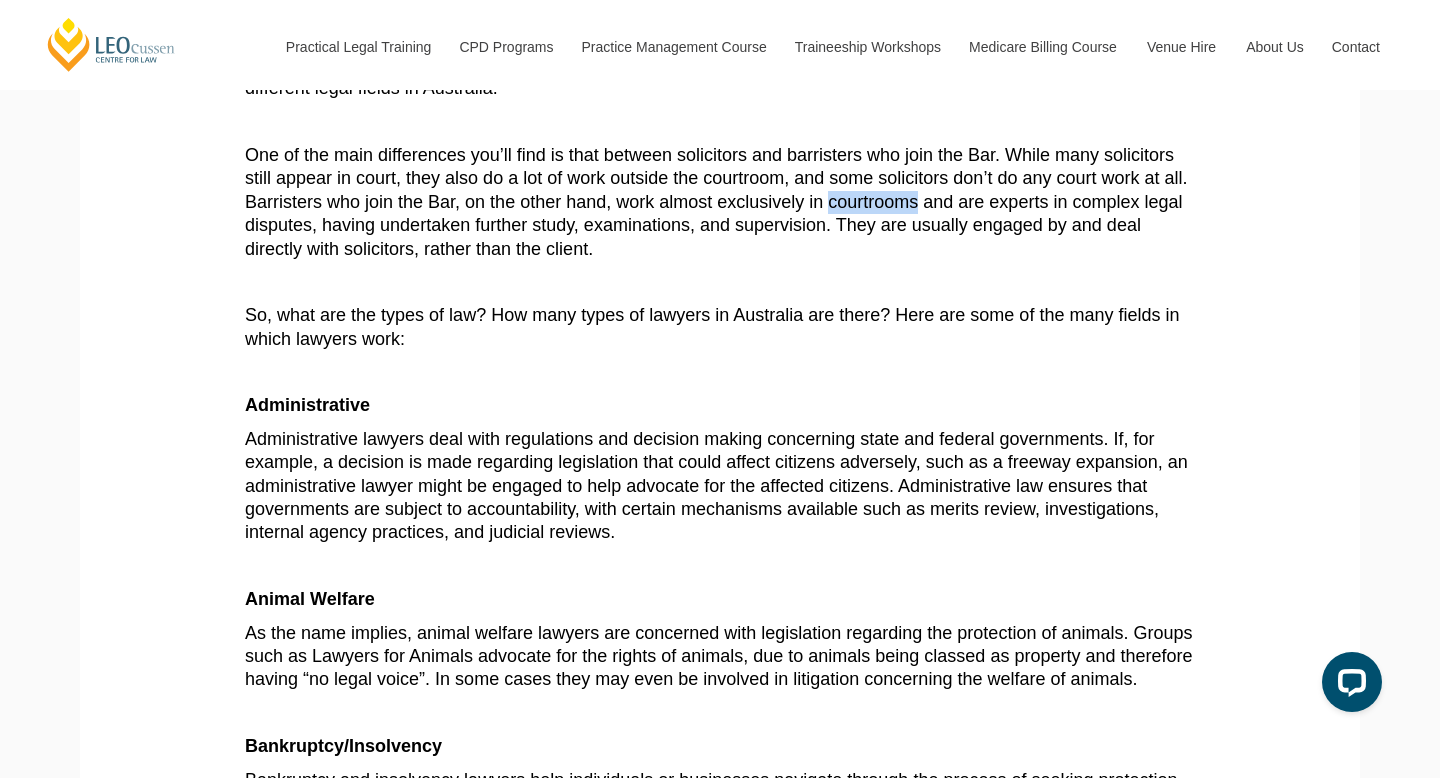 click on "One of the main differences you’ll find is that between solicitors and barristers who join the Bar. While many solicitors still appear in court, they also do a lot of work outside the courtroom, and some solicitors don’t do any court work at all.  Barristers who join the Bar, on the other hand, work almost exclusively in courtrooms and are experts in complex legal disputes, having undertaken further study, examinations, and supervision. They are usually engaged by and deal directly with solicitors, rather than the client." at bounding box center [718, 202] 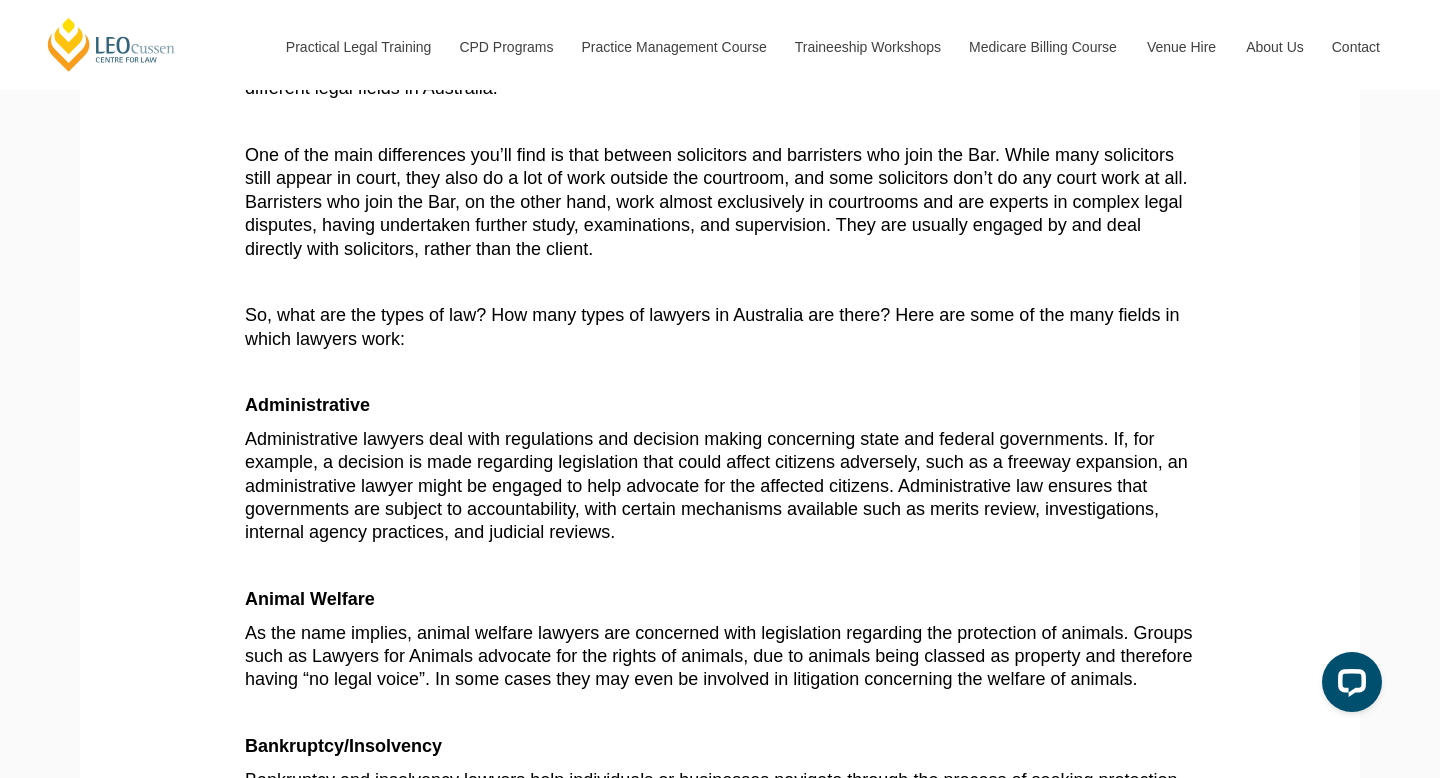 click on "One of the main differences you’ll find is that between solicitors and barristers who join the Bar. While many solicitors still appear in court, they also do a lot of work outside the courtroom, and some solicitors don’t do any court work at all.  Barristers who join the Bar, on the other hand, work almost exclusively in courtrooms and are experts in complex legal disputes, having undertaken further study, examinations, and supervision. They are usually engaged by and deal directly with solicitors, rather than the client." at bounding box center [718, 202] 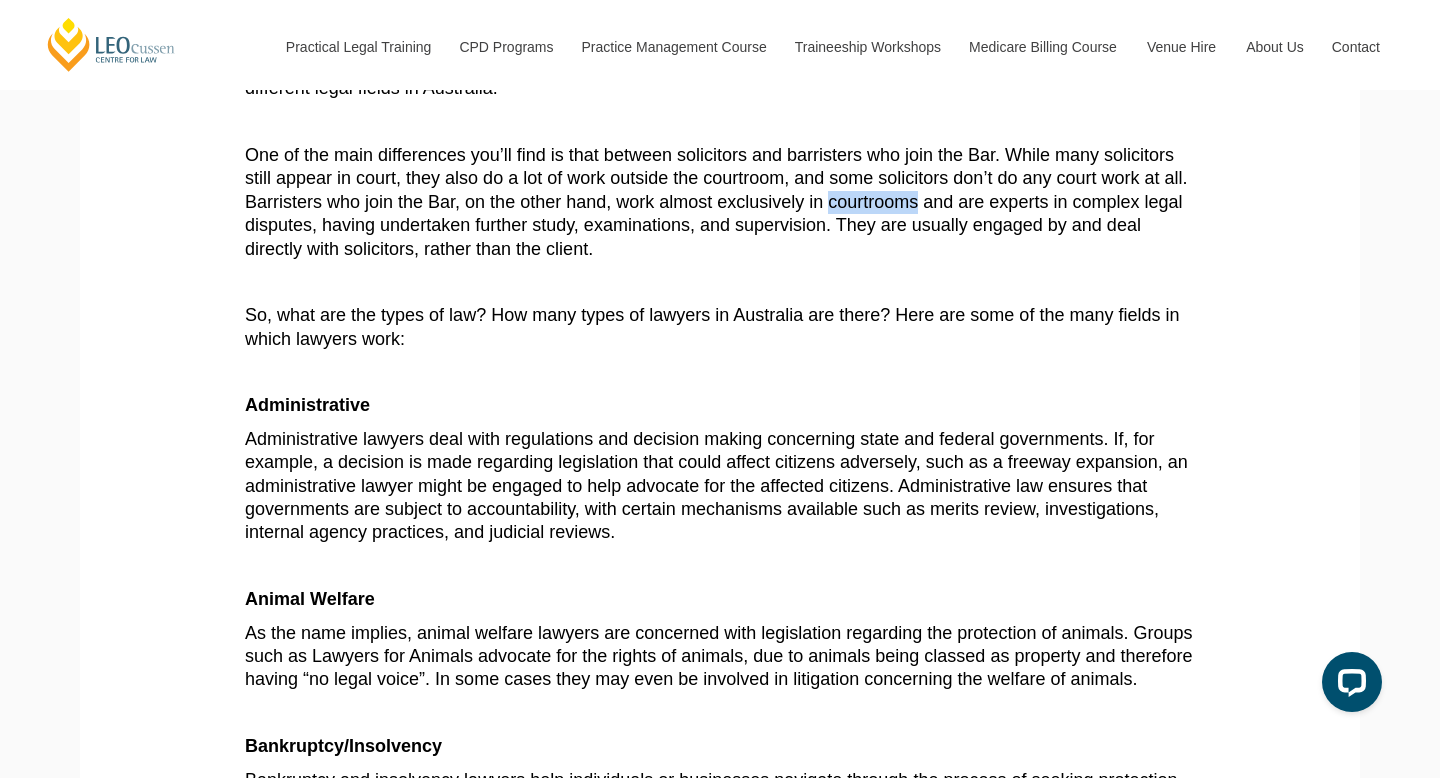 click on "One of the main differences you’ll find is that between solicitors and barristers who join the Bar. While many solicitors still appear in court, they also do a lot of work outside the courtroom, and some solicitors don’t do any court work at all.  Barristers who join the Bar, on the other hand, work almost exclusively in courtrooms and are experts in complex legal disputes, having undertaken further study, examinations, and supervision. They are usually engaged by and deal directly with solicitors, rather than the client." at bounding box center (718, 202) 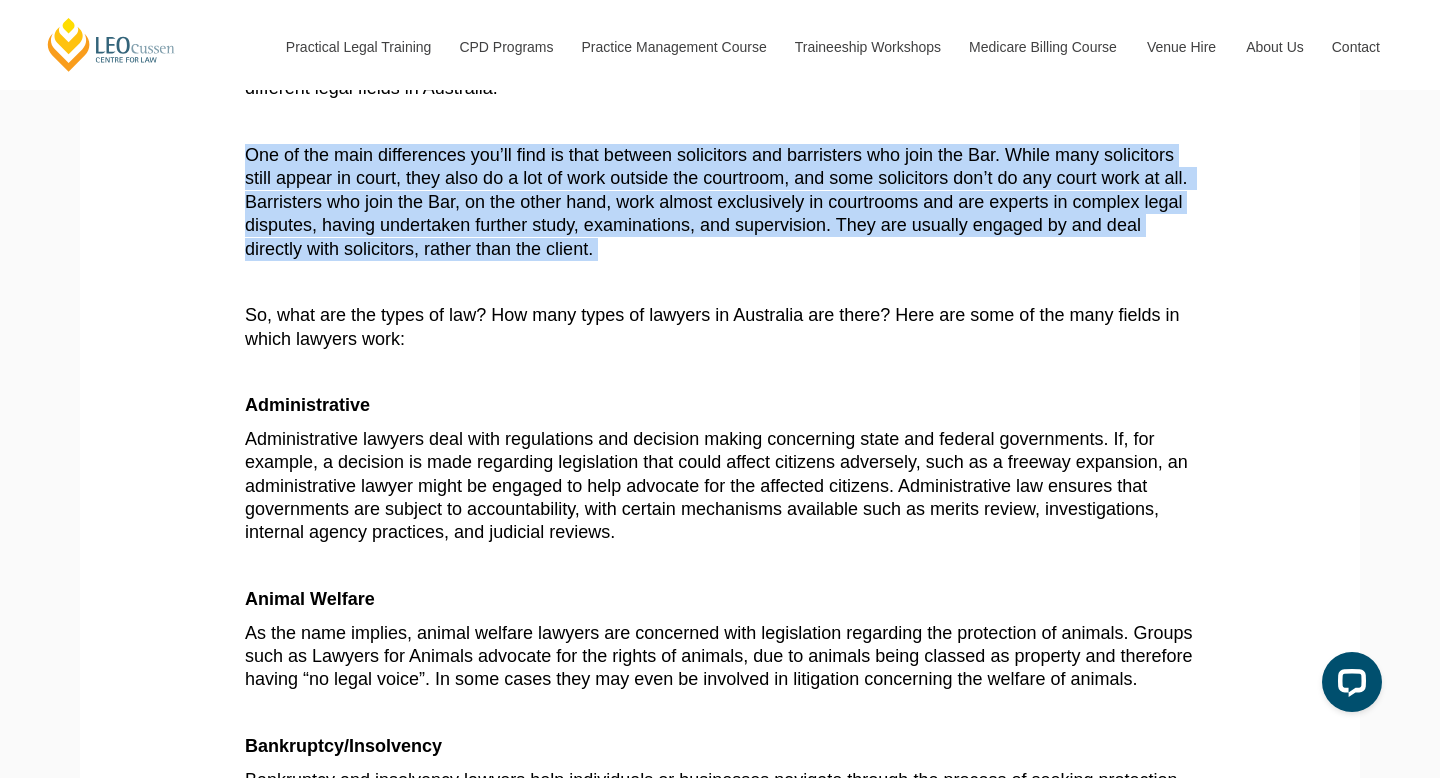 click on "One of the main differences you’ll find is that between solicitors and barristers who join the Bar. While many solicitors still appear in court, they also do a lot of work outside the courtroom, and some solicitors don’t do any court work at all.  Barristers who join the Bar, on the other hand, work almost exclusively in courtrooms and are experts in complex legal disputes, having undertaken further study, examinations, and supervision. They are usually engaged by and deal directly with solicitors, rather than the client." at bounding box center (718, 202) 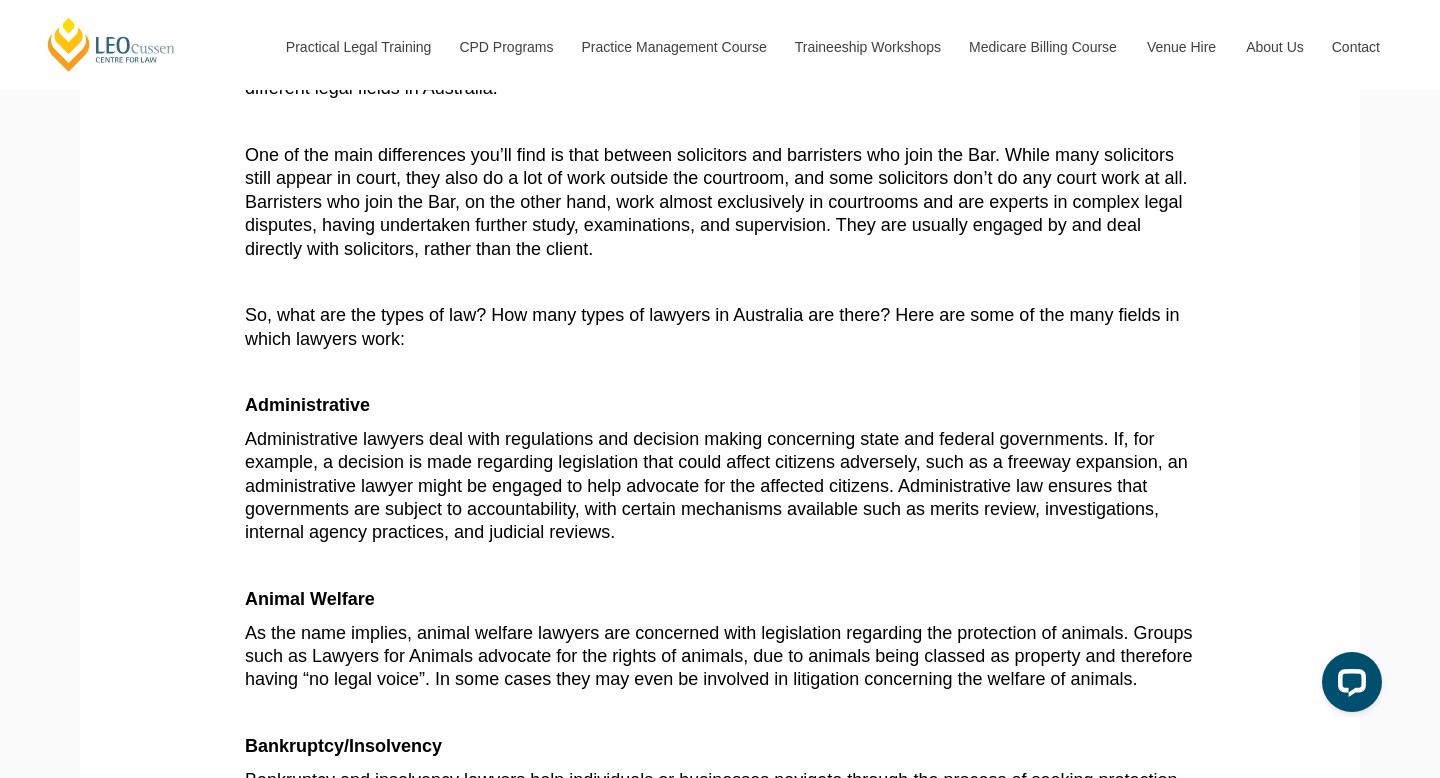 click on "One of the main differences you’ll find is that between solicitors and barristers who join the Bar. While many solicitors still appear in court, they also do a lot of work outside the courtroom, and some solicitors don’t do any court work at all.  Barristers who join the Bar, on the other hand, work almost exclusively in courtrooms and are experts in complex legal disputes, having undertaken further study, examinations, and supervision. They are usually engaged by and deal directly with solicitors, rather than the client." at bounding box center [718, 202] 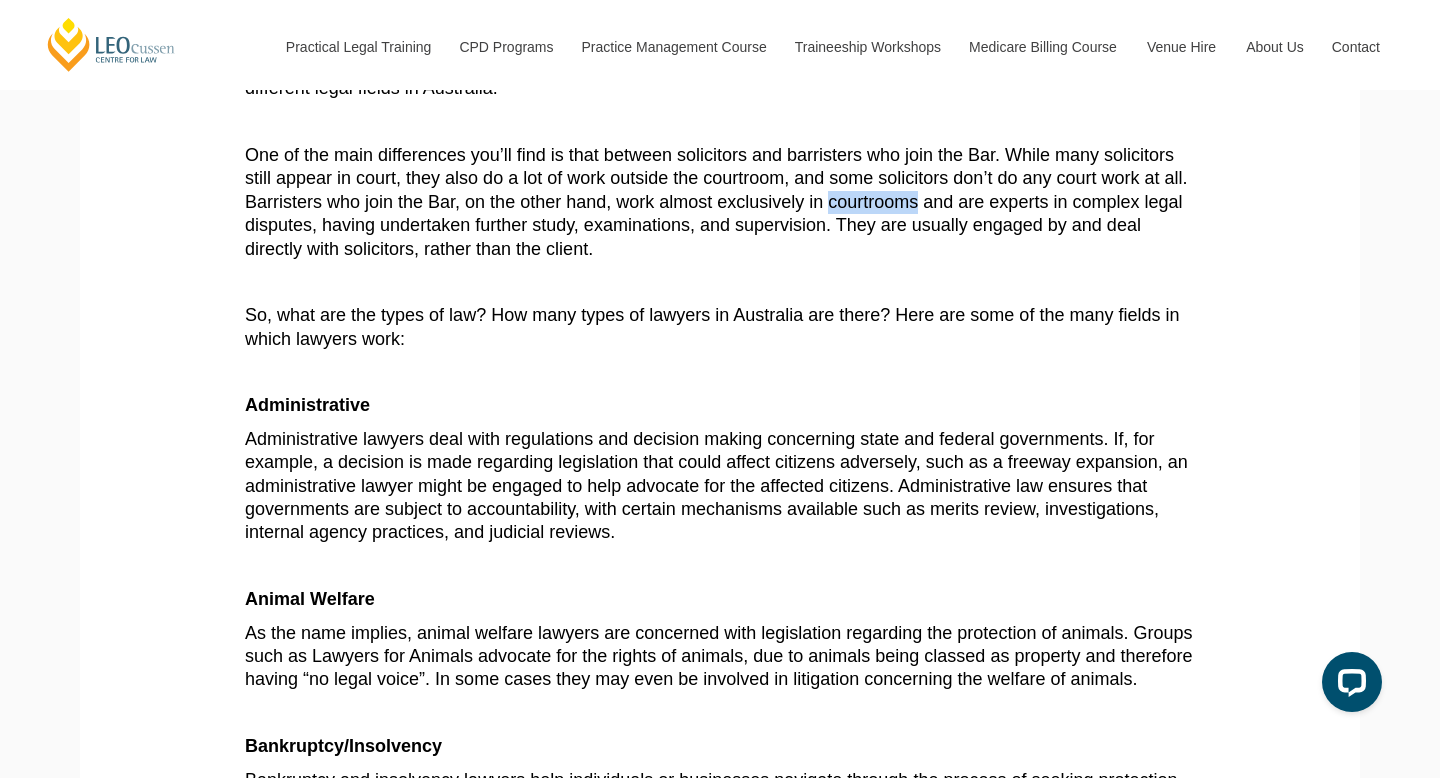 click on "One of the main differences you’ll find is that between solicitors and barristers who join the Bar. While many solicitors still appear in court, they also do a lot of work outside the courtroom, and some solicitors don’t do any court work at all.  Barristers who join the Bar, on the other hand, work almost exclusively in courtrooms and are experts in complex legal disputes, having undertaken further study, examinations, and supervision. They are usually engaged by and deal directly with solicitors, rather than the client." at bounding box center (718, 202) 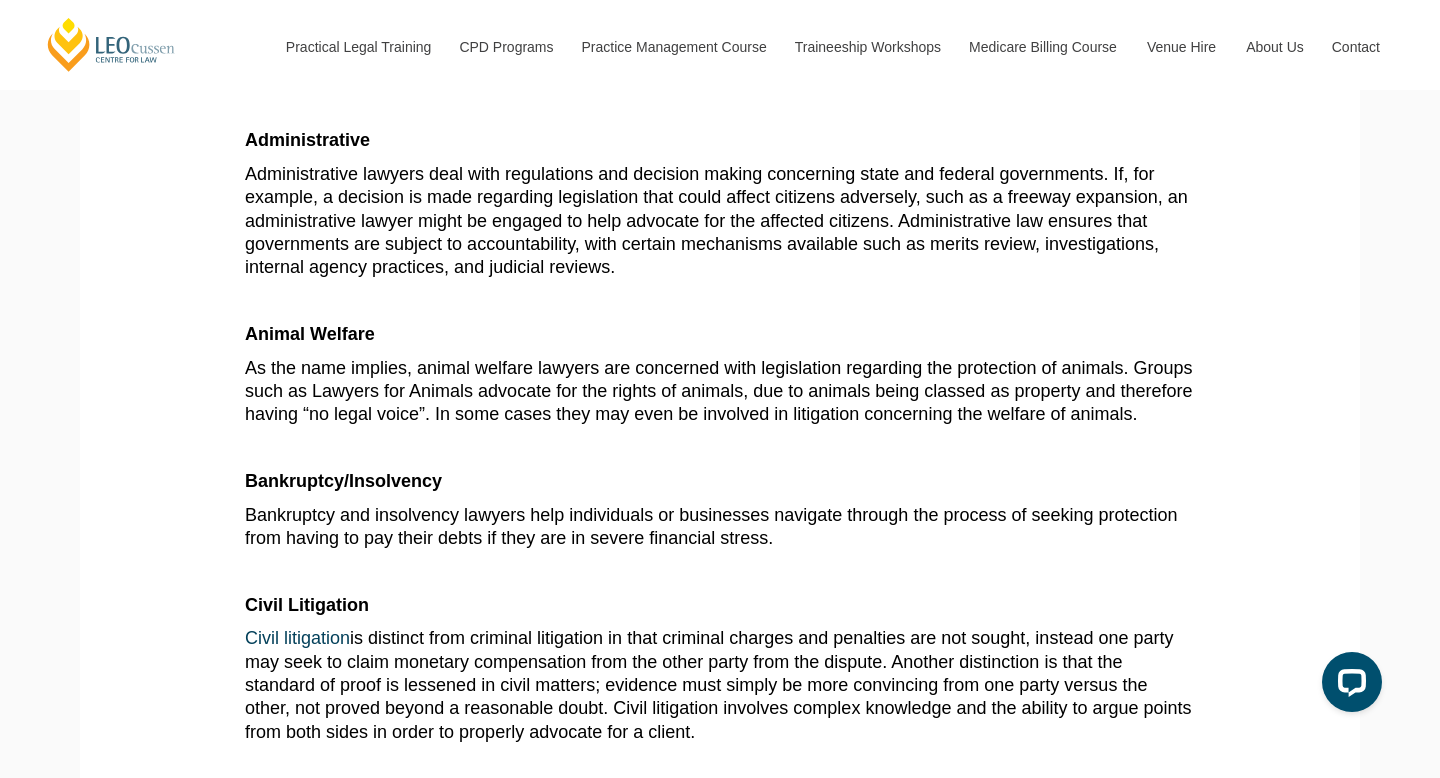 scroll, scrollTop: 687, scrollLeft: 0, axis: vertical 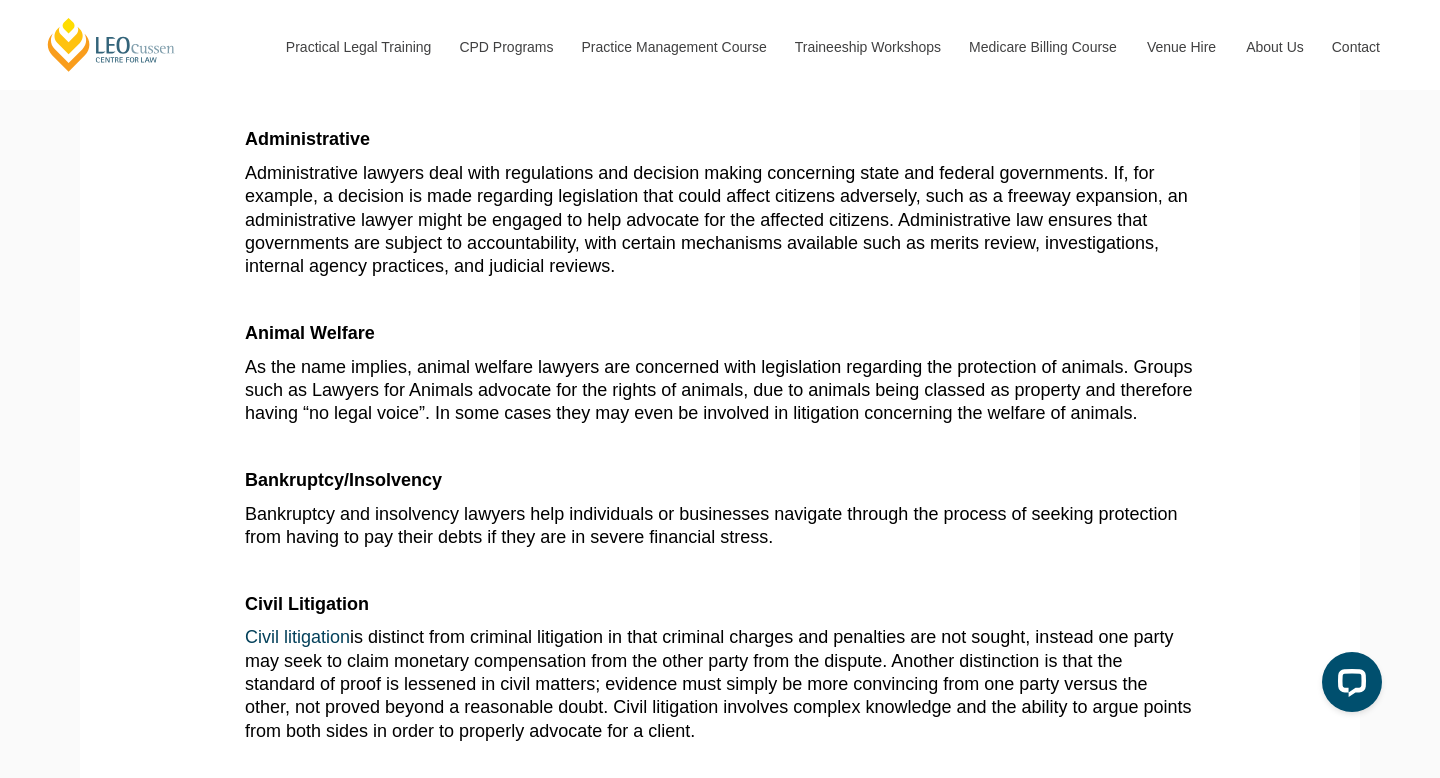 click on "Administrative lawyers deal with regulations and decision making concerning state and federal governments. If, for example, a decision is made regarding legislation that could affect citizens adversely, such as a freeway expansion, an administrative lawyer might be engaged to help advocate for the affected citizens. Administrative law ensures that governments are subject to accountability, with certain mechanisms available such as merits review, investigations, internal agency practices, and judicial reviews." at bounding box center [720, 220] 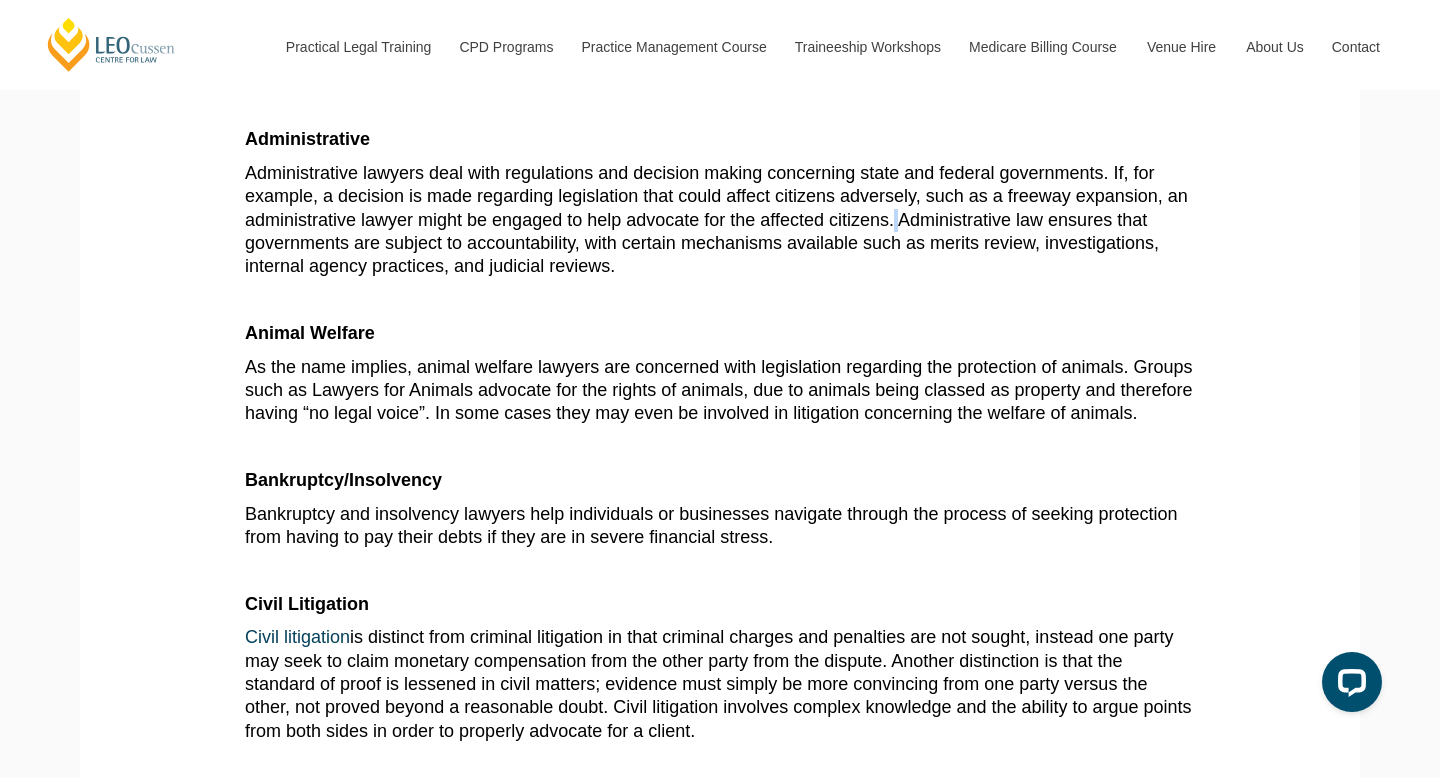 click on "Administrative lawyers deal with regulations and decision making concerning state and federal governments. If, for example, a decision is made regarding legislation that could affect citizens adversely, such as a freeway expansion, an administrative lawyer might be engaged to help advocate for the affected citizens. Administrative law ensures that governments are subject to accountability, with certain mechanisms available such as merits review, investigations, internal agency practices, and judicial reviews." at bounding box center (720, 220) 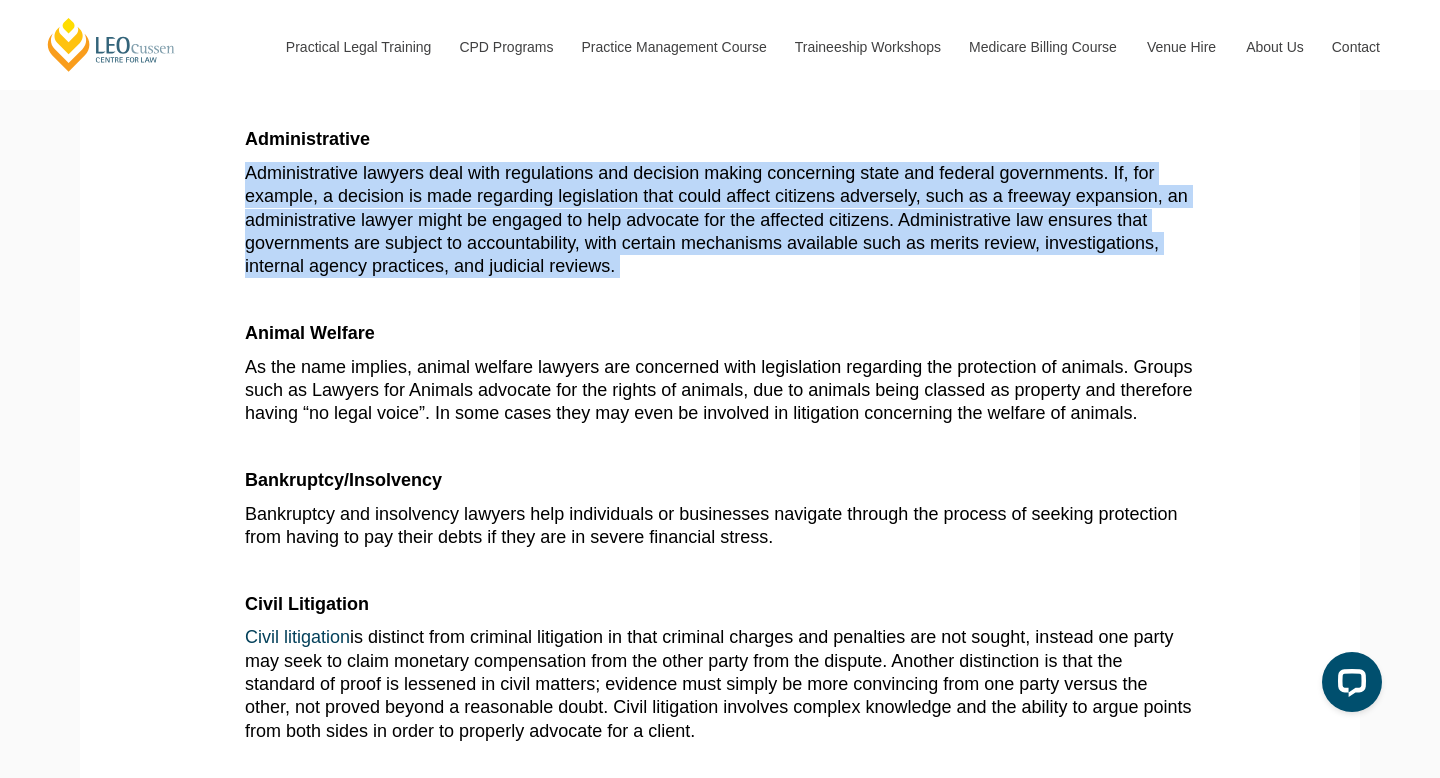 click on "Administrative lawyers deal with regulations and decision making concerning state and federal governments. If, for example, a decision is made regarding legislation that could affect citizens adversely, such as a freeway expansion, an administrative lawyer might be engaged to help advocate for the affected citizens. Administrative law ensures that governments are subject to accountability, with certain mechanisms available such as merits review, investigations, internal agency practices, and judicial reviews." at bounding box center [716, 220] 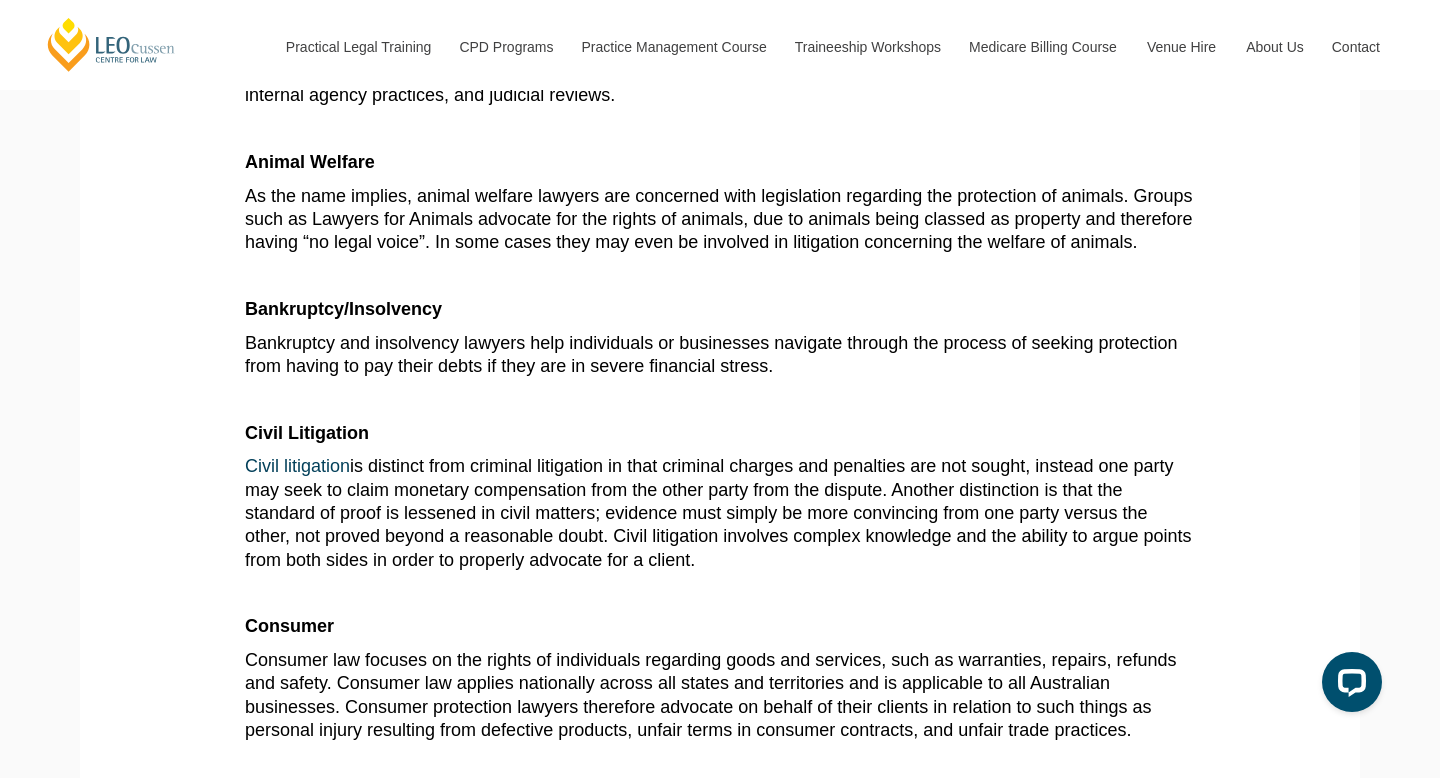 scroll, scrollTop: 870, scrollLeft: 0, axis: vertical 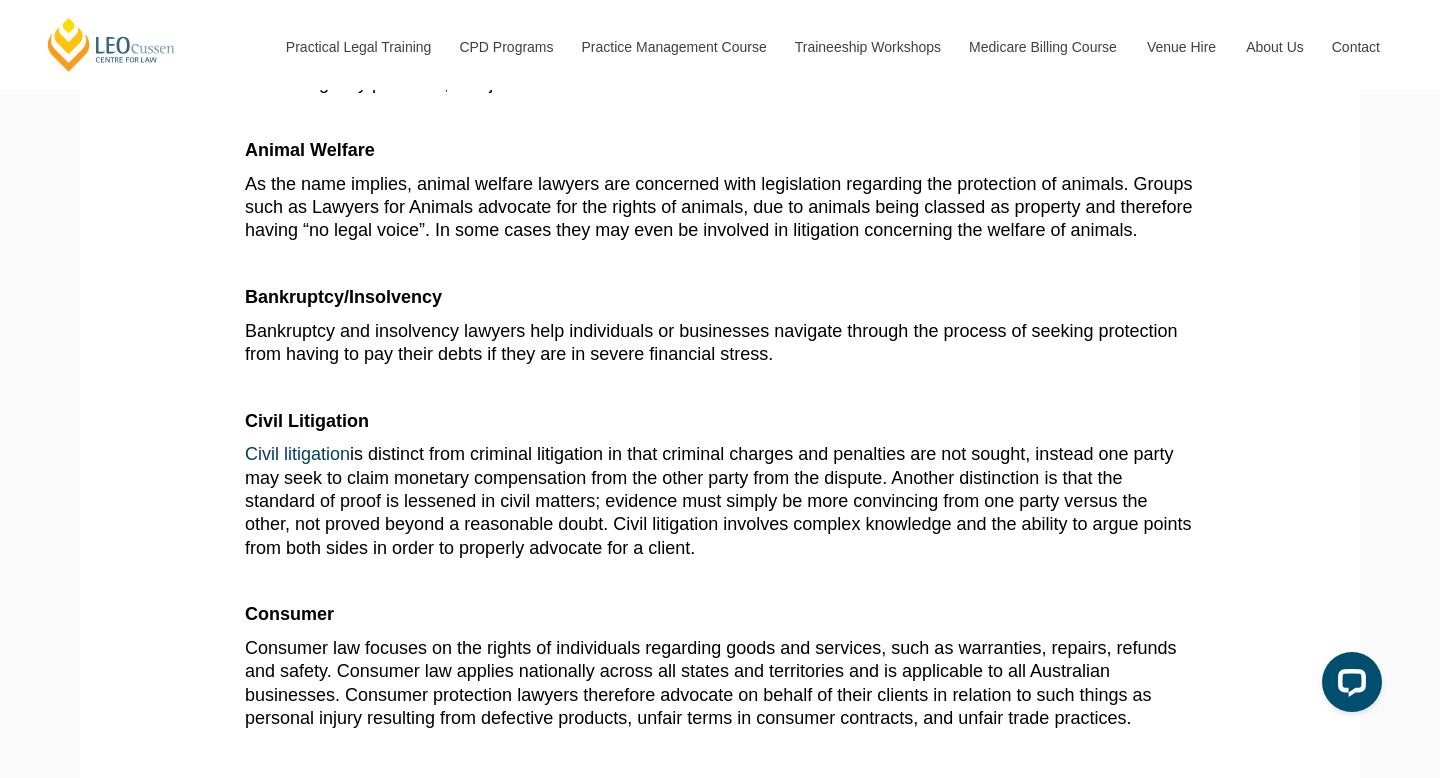 click on "As the name implies, animal welfare lawyers are concerned with legislation regarding the protection of animals. Groups such as Lawyers for Animals advocate for the rights of animals, due to animals being classed as property and therefore having “no legal voice”. In some cases they may even be involved in litigation concerning the welfare of animals." at bounding box center [719, 207] 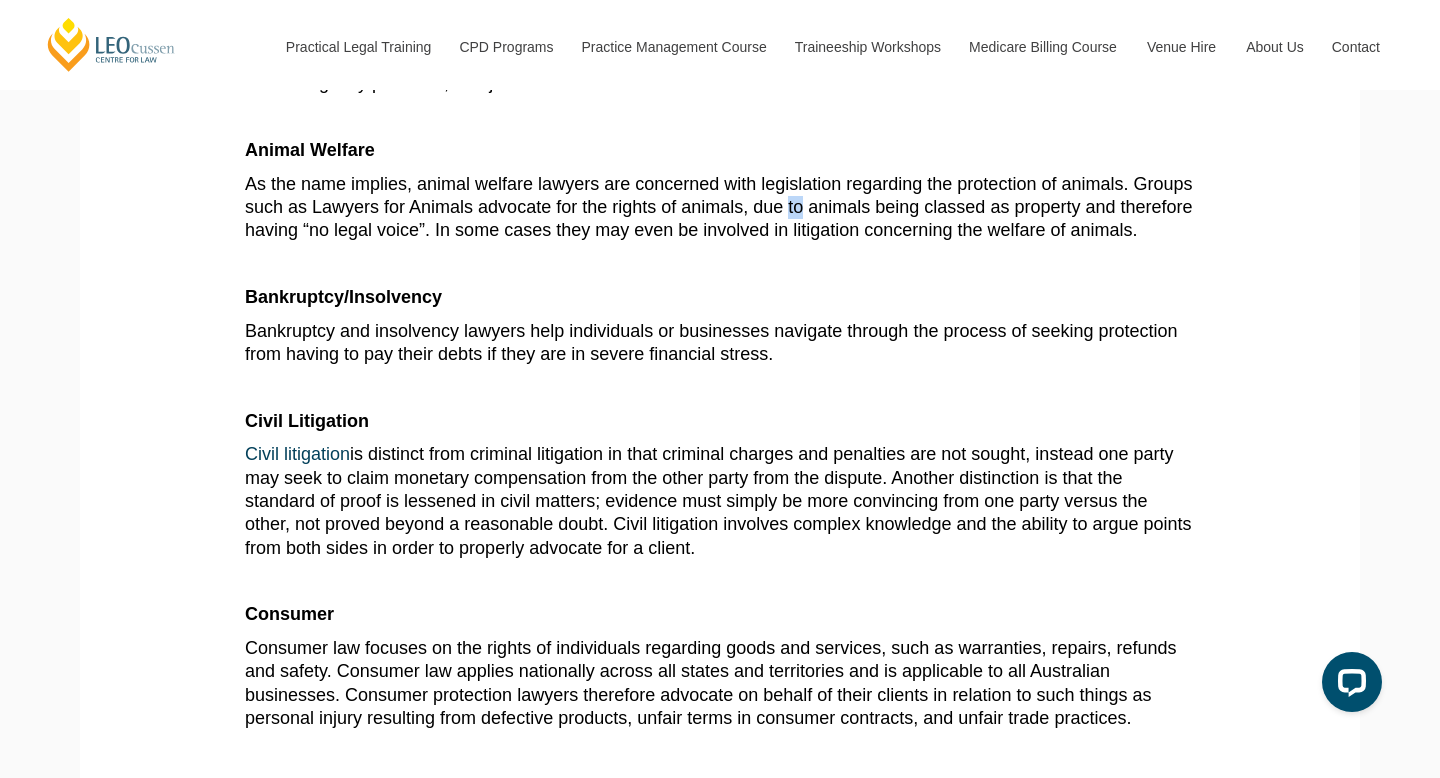 click on "As the name implies, animal welfare lawyers are concerned with legislation regarding the protection of animals. Groups such as Lawyers for Animals advocate for the rights of animals, due to animals being classed as property and therefore having “no legal voice”. In some cases they may even be involved in litigation concerning the welfare of animals." at bounding box center [719, 207] 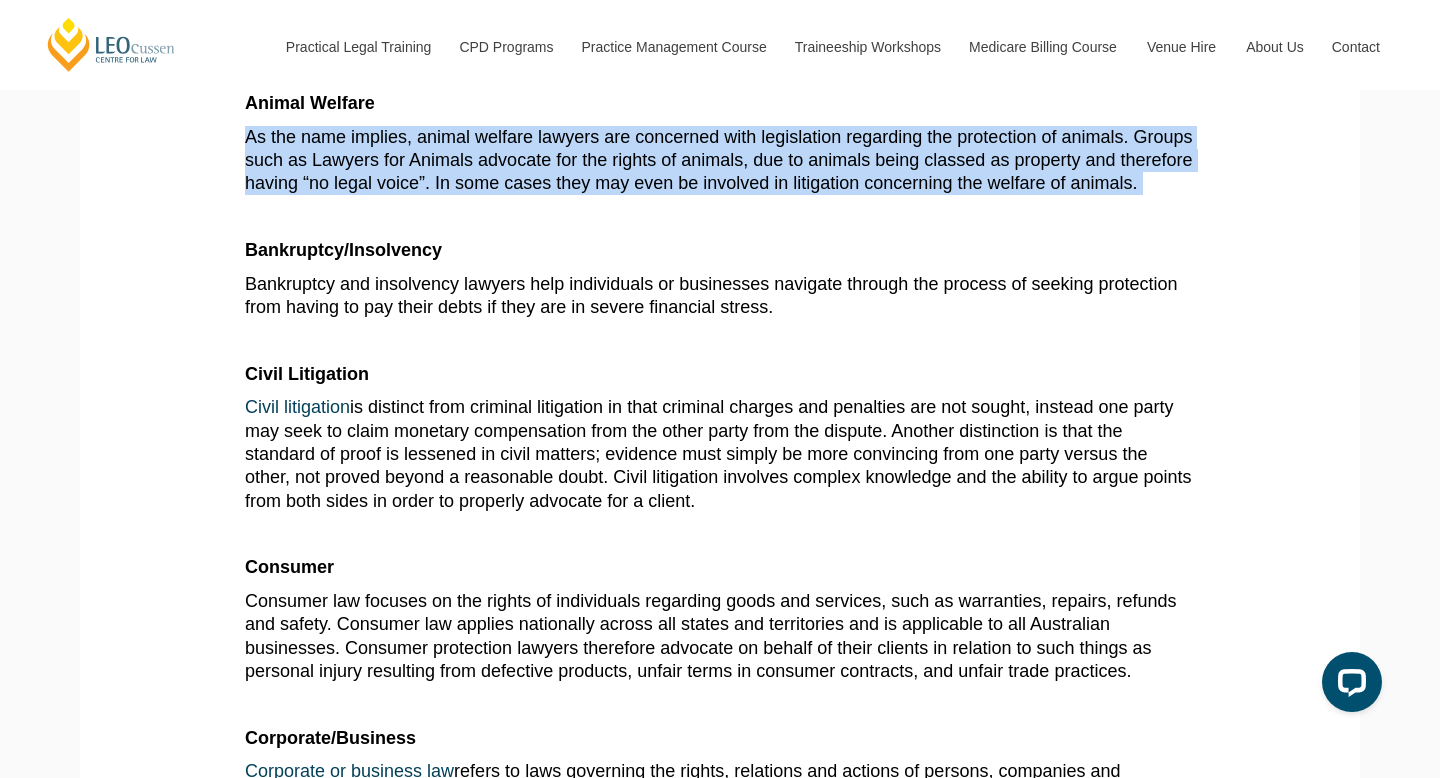 scroll, scrollTop: 922, scrollLeft: 0, axis: vertical 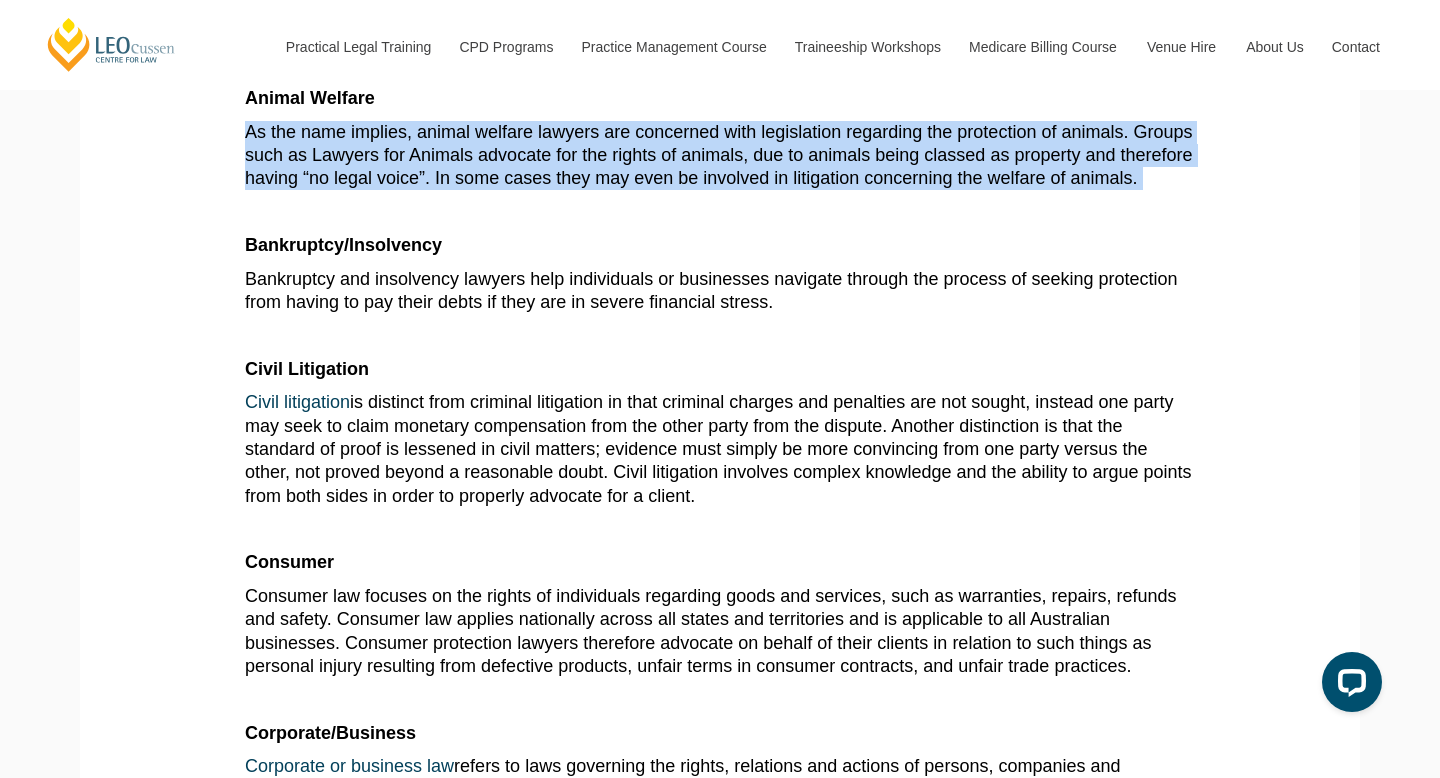 click on "Bankruptcy and insolvency lawyers help individuals or businesses navigate through the process of seeking protection from having to pay their debts if they are in severe financial stress." at bounding box center [711, 290] 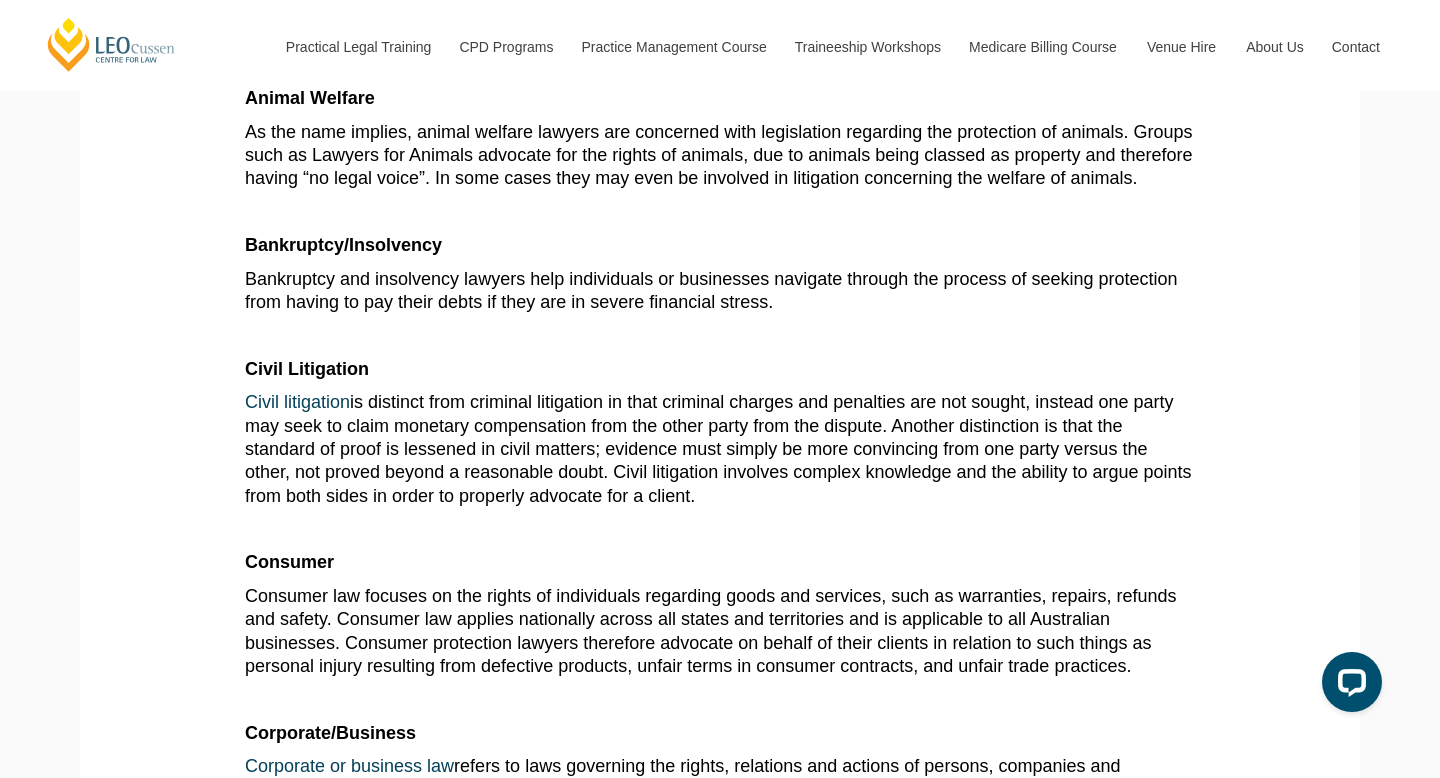 click on "Bankruptcy and insolvency lawyers help individuals or businesses navigate through the process of seeking protection from having to pay their debts if they are in severe financial stress." at bounding box center [711, 290] 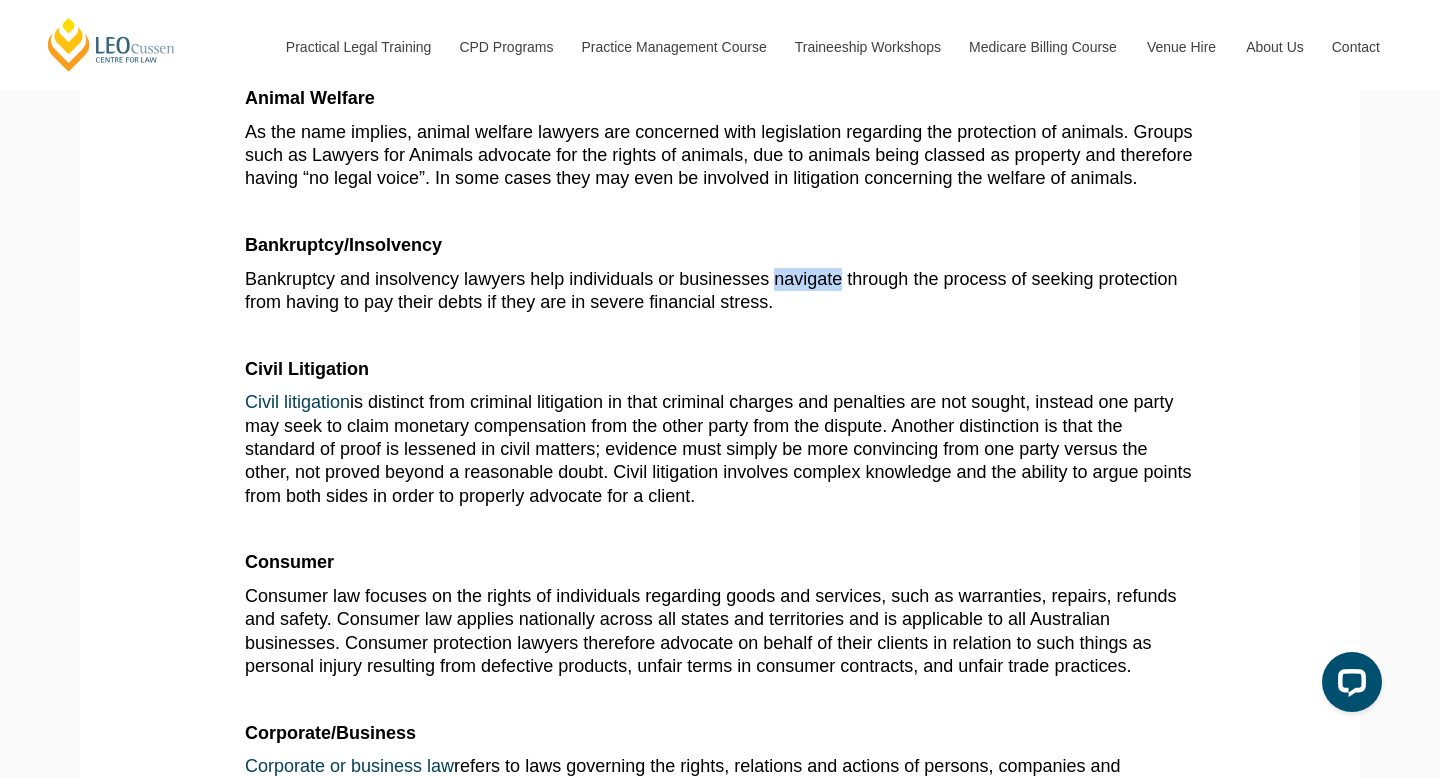 click on "Bankruptcy and insolvency lawyers help individuals or businesses navigate through the process of seeking protection from having to pay their debts if they are in severe financial stress." at bounding box center (711, 290) 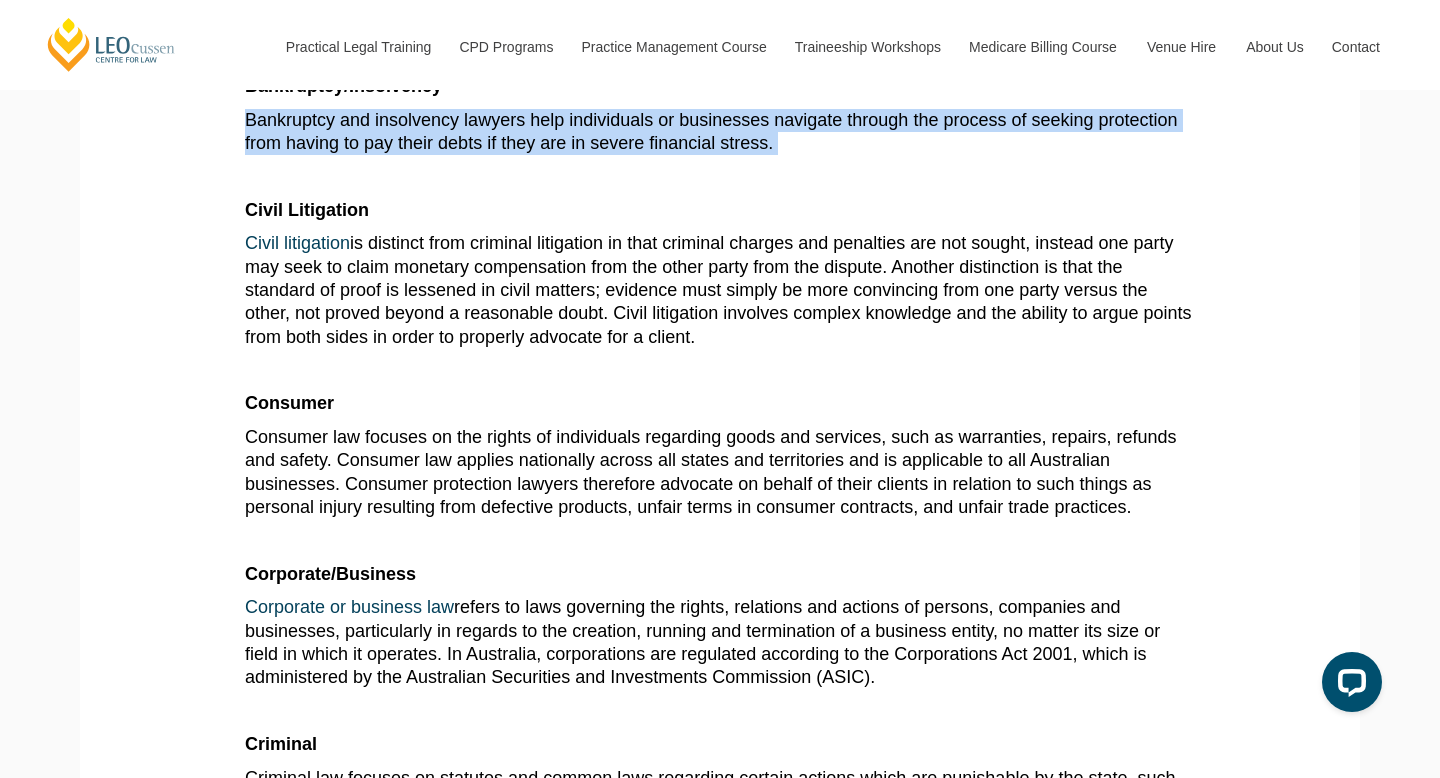 scroll, scrollTop: 1082, scrollLeft: 0, axis: vertical 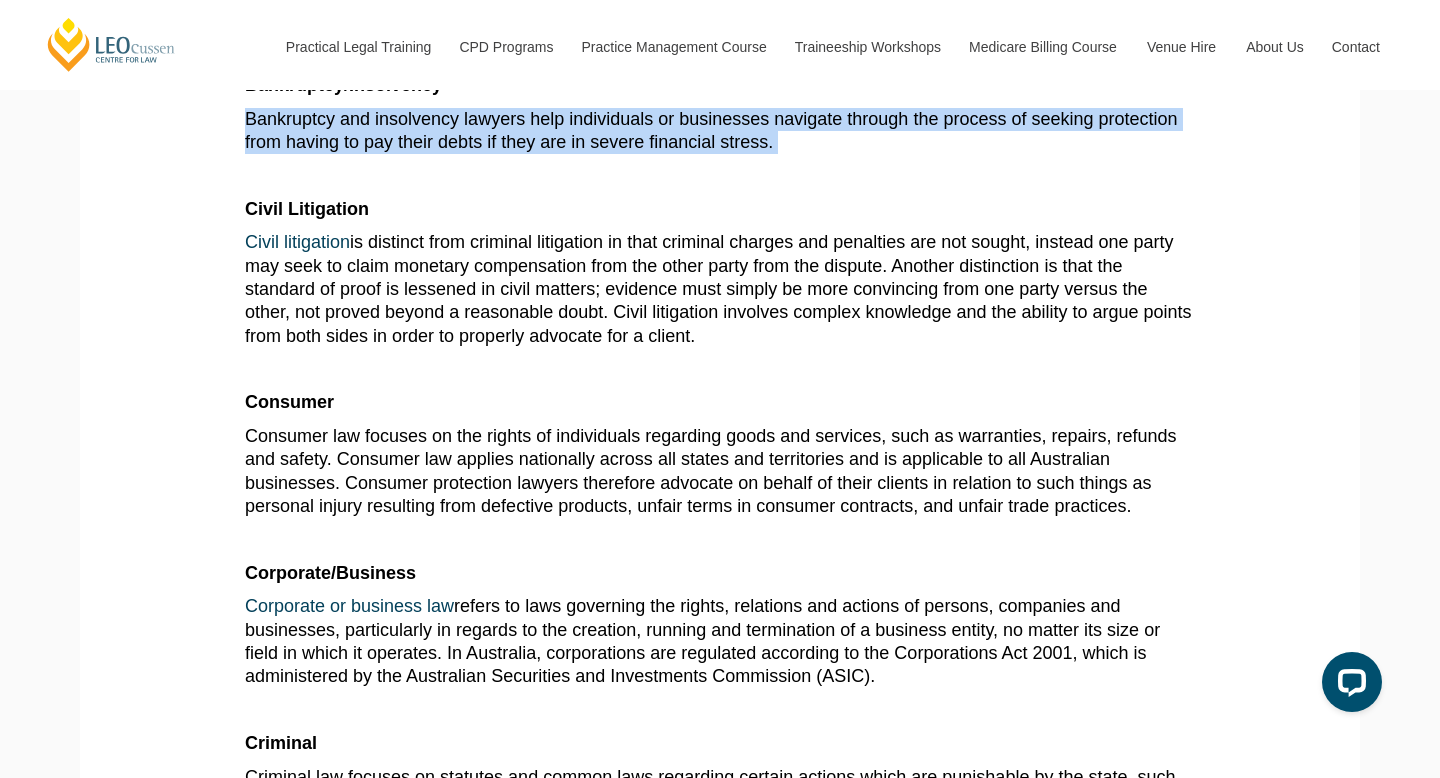 click on "Civil litigation  is distinct from criminal litigation in that criminal charges and penalties are not sought, instead one party may seek to claim monetary compensation from the other party from the dispute. Another distinction is that the standard of proof is lessened in civil matters; evidence must simply be more convincing from one party versus the other, not proved beyond a reasonable doubt. Civil litigation involves complex knowledge and the ability to argue points from both sides in order to properly advocate for a client." at bounding box center [718, 289] 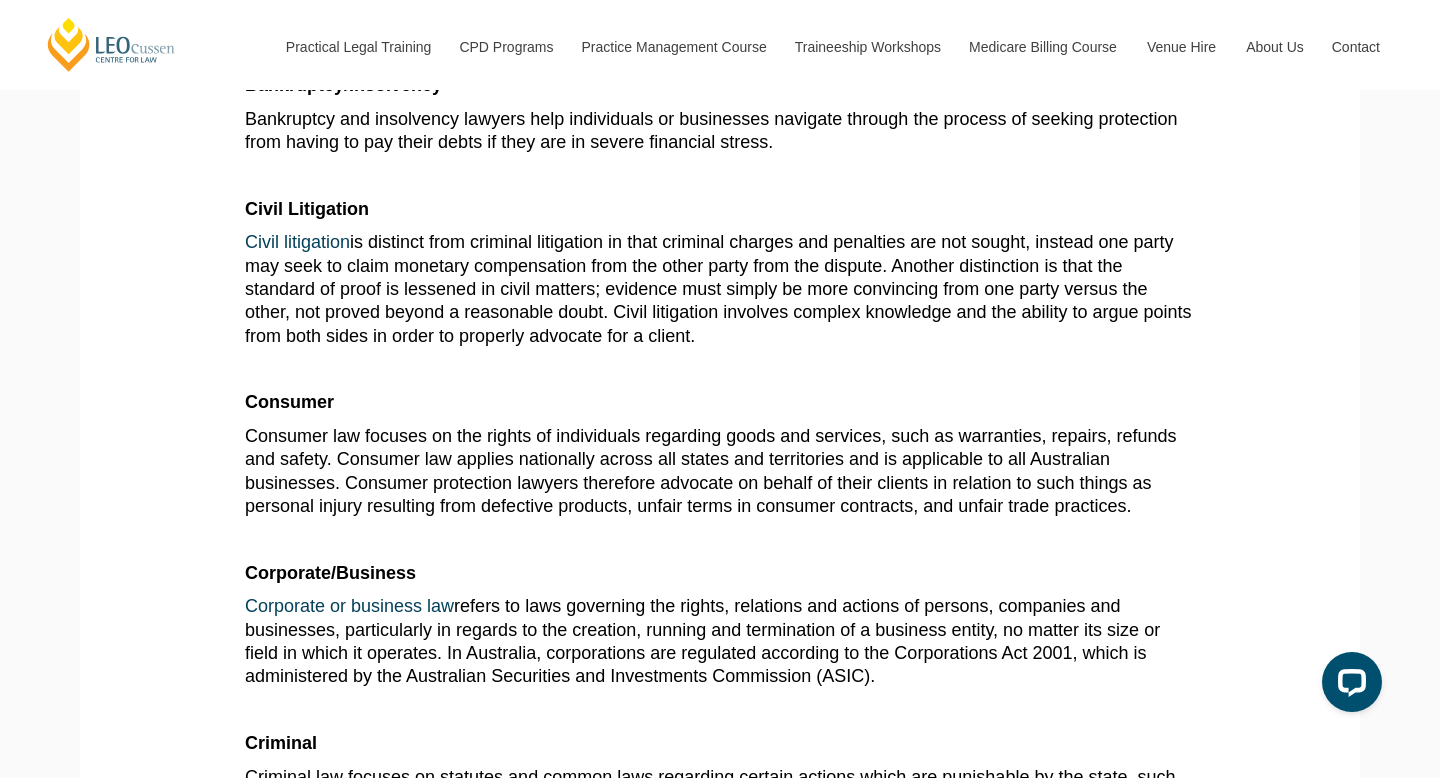 click on "Civil litigation  is distinct from criminal litigation in that criminal charges and penalties are not sought, instead one party may seek to claim monetary compensation from the other party from the dispute. Another distinction is that the standard of proof is lessened in civil matters; evidence must simply be more convincing from one party versus the other, not proved beyond a reasonable doubt. Civil litigation involves complex knowledge and the ability to argue points from both sides in order to properly advocate for a client." at bounding box center (718, 289) 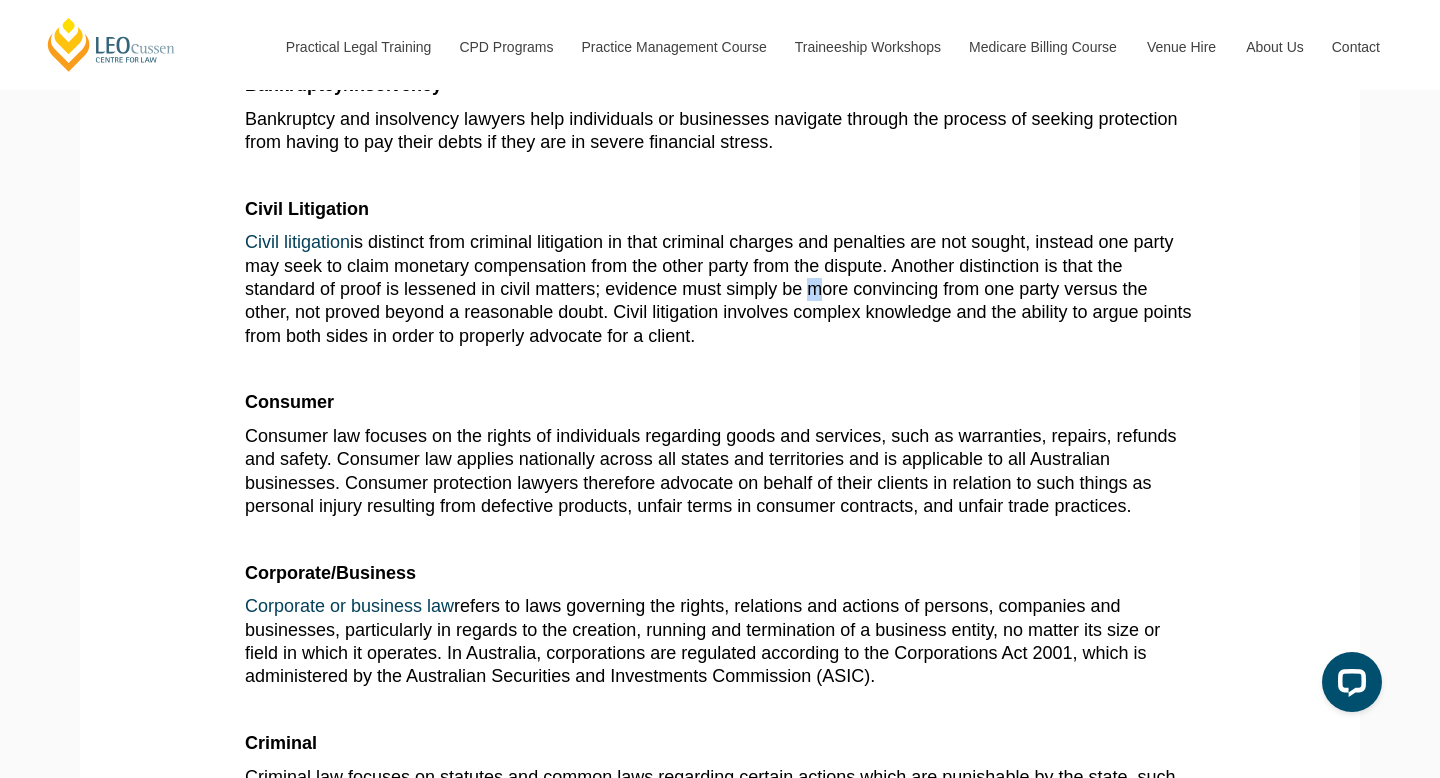 click on "Civil litigation  is distinct from criminal litigation in that criminal charges and penalties are not sought, instead one party may seek to claim monetary compensation from the other party from the dispute. Another distinction is that the standard of proof is lessened in civil matters; evidence must simply be more convincing from one party versus the other, not proved beyond a reasonable doubt. Civil litigation involves complex knowledge and the ability to argue points from both sides in order to properly advocate for a client." at bounding box center (718, 289) 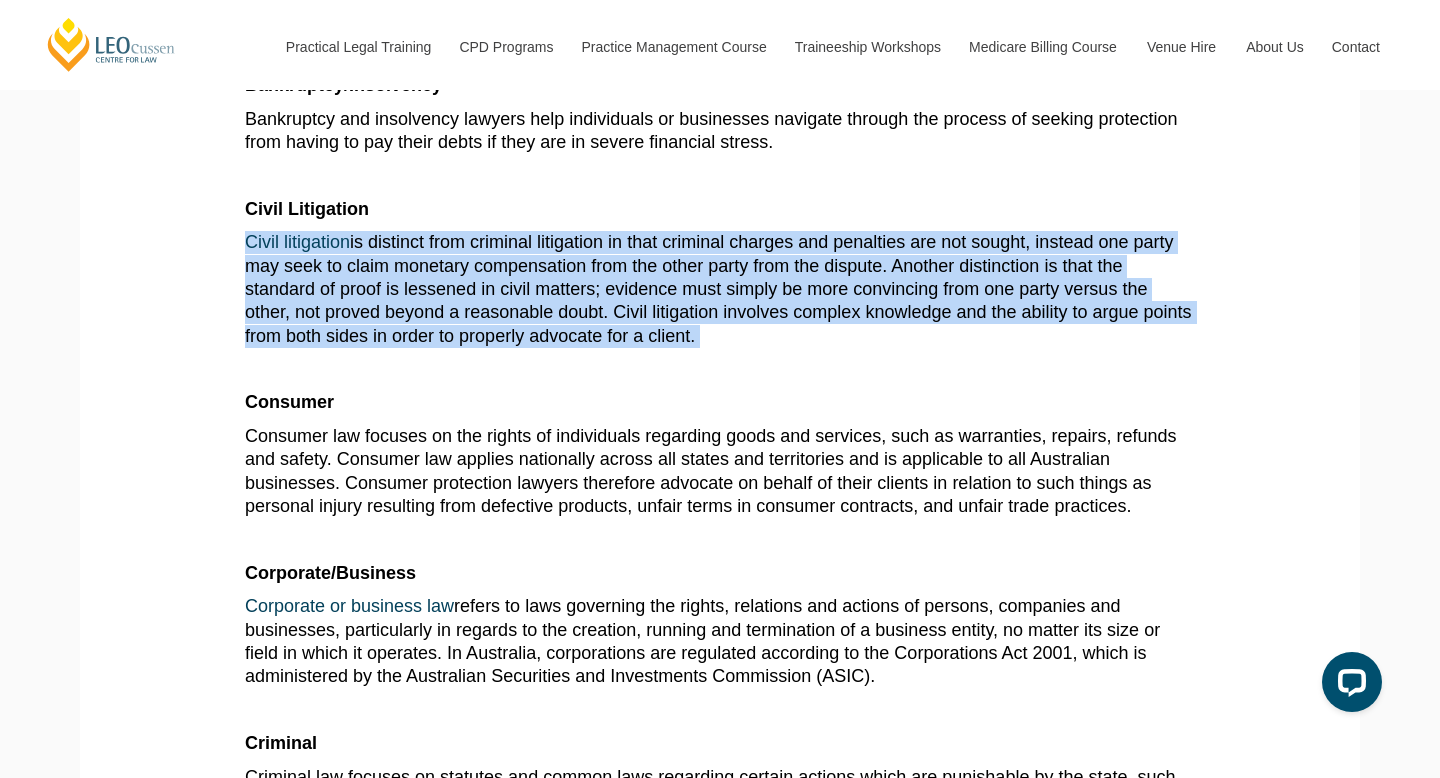 click on "Civil litigation  is distinct from criminal litigation in that criminal charges and penalties are not sought, instead one party may seek to claim monetary compensation from the other party from the dispute. Another distinction is that the standard of proof is lessened in civil matters; evidence must simply be more convincing from one party versus the other, not proved beyond a reasonable doubt. Civil litigation involves complex knowledge and the ability to argue points from both sides in order to properly advocate for a client." at bounding box center (718, 289) 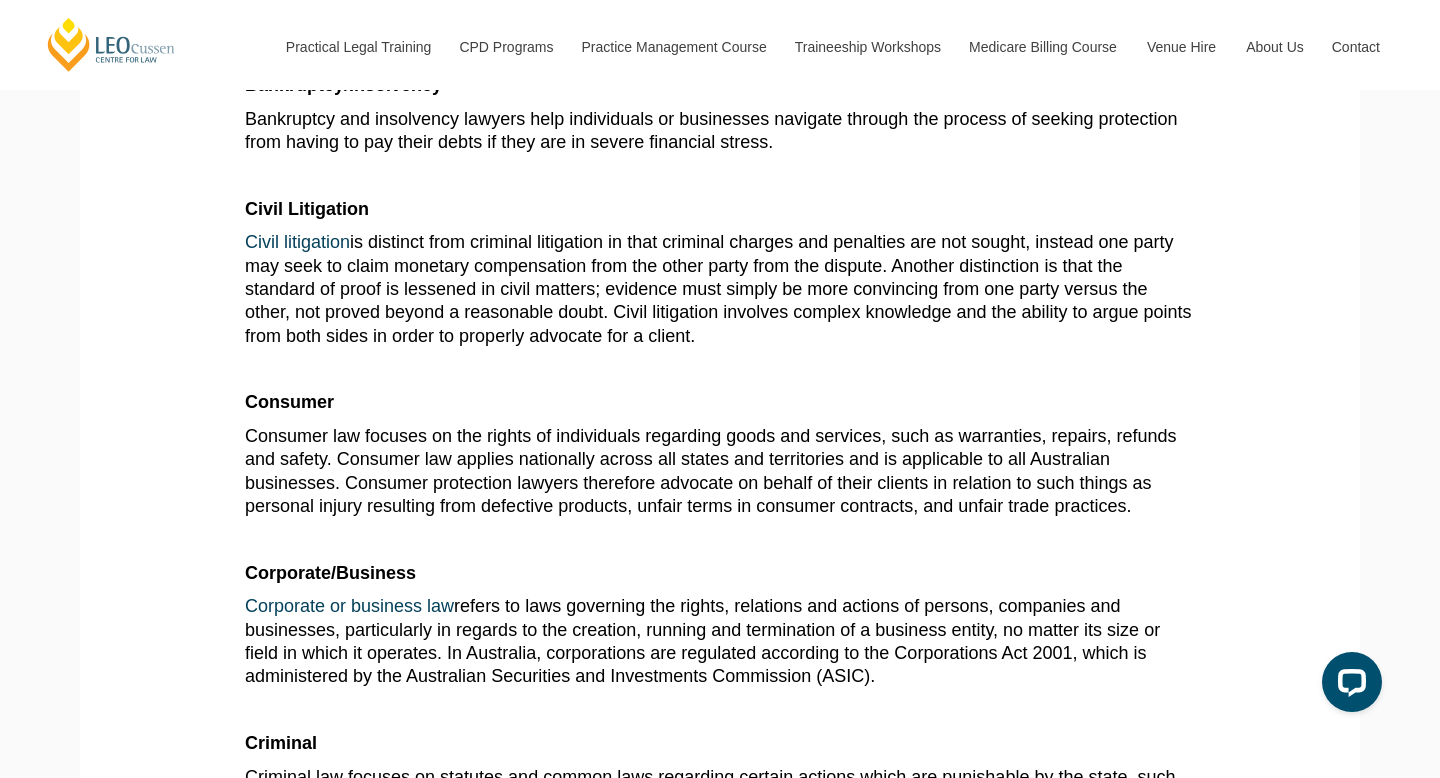 click on "Civil litigation  is distinct from criminal litigation in that criminal charges and penalties are not sought, instead one party may seek to claim monetary compensation from the other party from the dispute. Another distinction is that the standard of proof is lessened in civil matters; evidence must simply be more convincing from one party versus the other, not proved beyond a reasonable doubt. Civil litigation involves complex knowledge and the ability to argue points from both sides in order to properly advocate for a client." at bounding box center [718, 289] 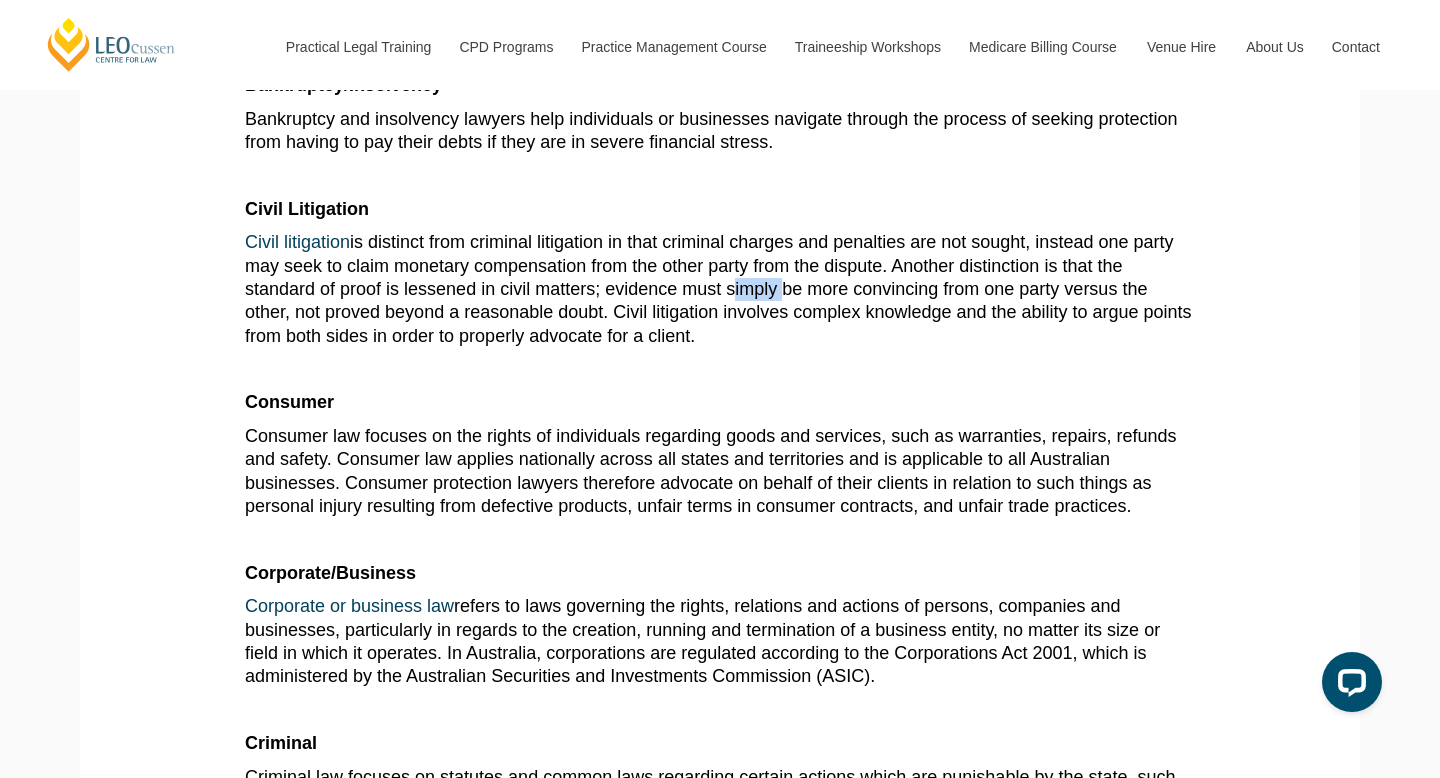 click on "Civil litigation  is distinct from criminal litigation in that criminal charges and penalties are not sought, instead one party may seek to claim monetary compensation from the other party from the dispute. Another distinction is that the standard of proof is lessened in civil matters; evidence must simply be more convincing from one party versus the other, not proved beyond a reasonable doubt. Civil litigation involves complex knowledge and the ability to argue points from both sides in order to properly advocate for a client." at bounding box center [718, 289] 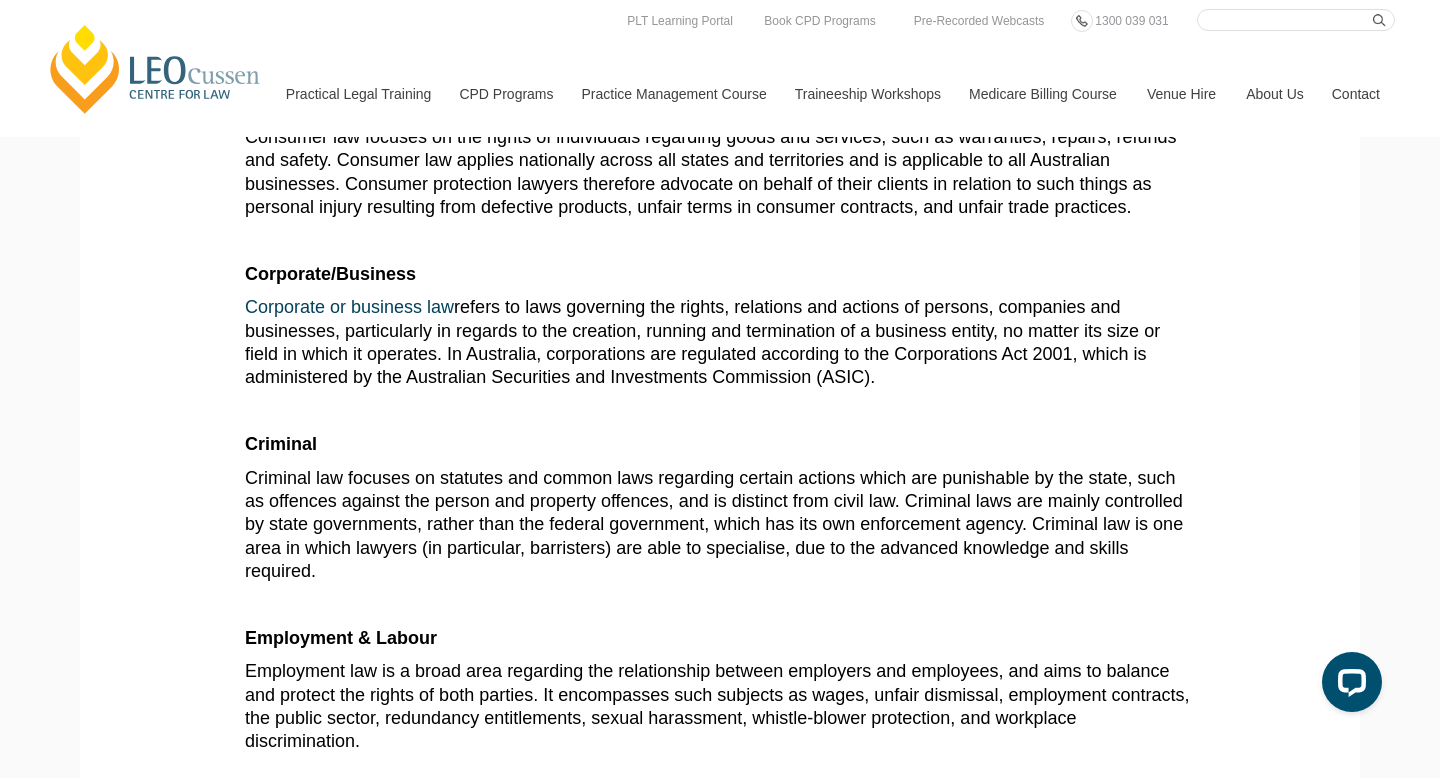 scroll, scrollTop: 1326, scrollLeft: 0, axis: vertical 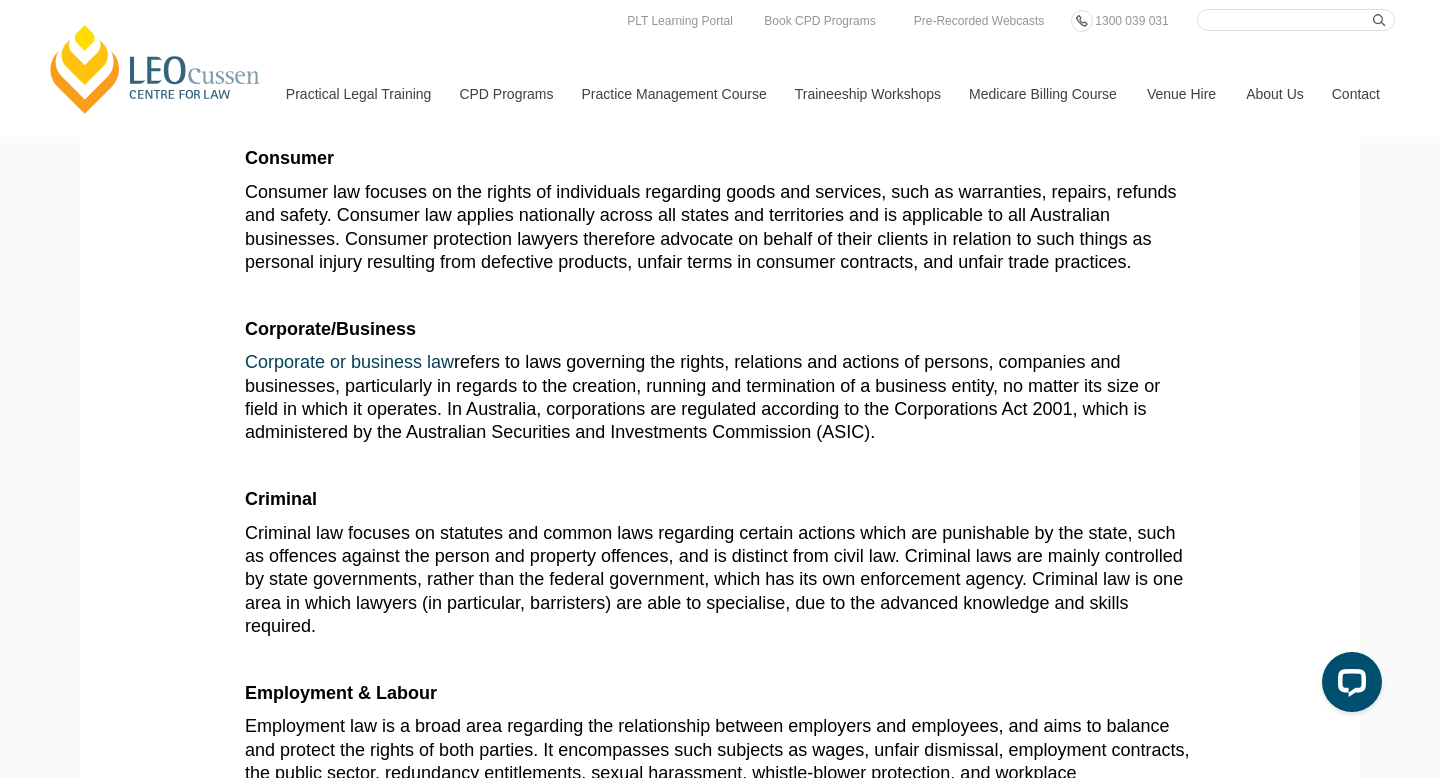 click on "Consumer law focuses on the rights of individuals regarding goods and services, such as warranties, repairs, refunds and safety. Consumer law applies nationally across all states and territories and is applicable to all Australian businesses. Consumer protection lawyers therefore advocate on behalf of their clients in relation to such things as personal injury resulting from defective products, unfair terms in consumer contracts, and unfair trade practices." at bounding box center [710, 227] 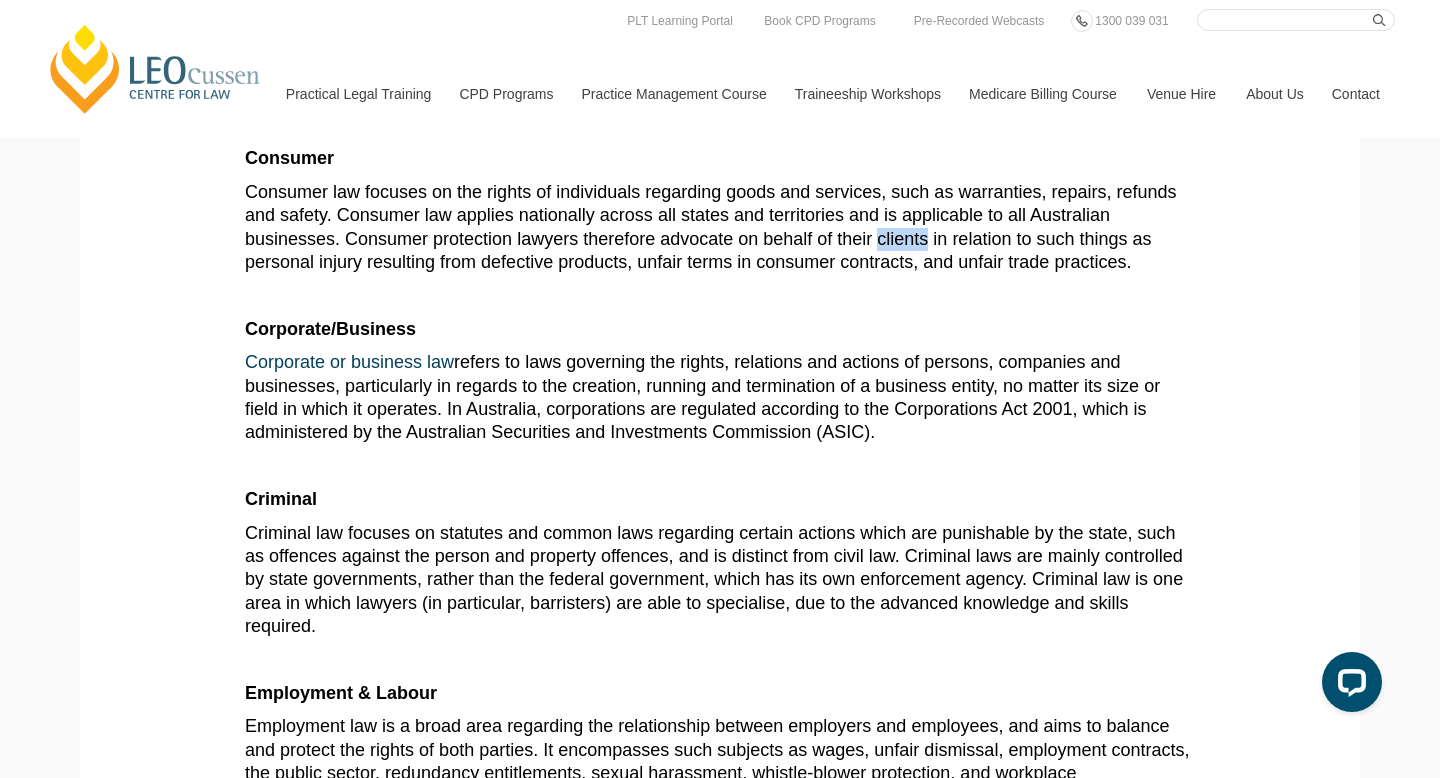click on "Consumer law focuses on the rights of individuals regarding goods and services, such as warranties, repairs, refunds and safety. Consumer law applies nationally across all states and territories and is applicable to all Australian businesses. Consumer protection lawyers therefore advocate on behalf of their clients in relation to such things as personal injury resulting from defective products, unfair terms in consumer contracts, and unfair trade practices." at bounding box center [710, 227] 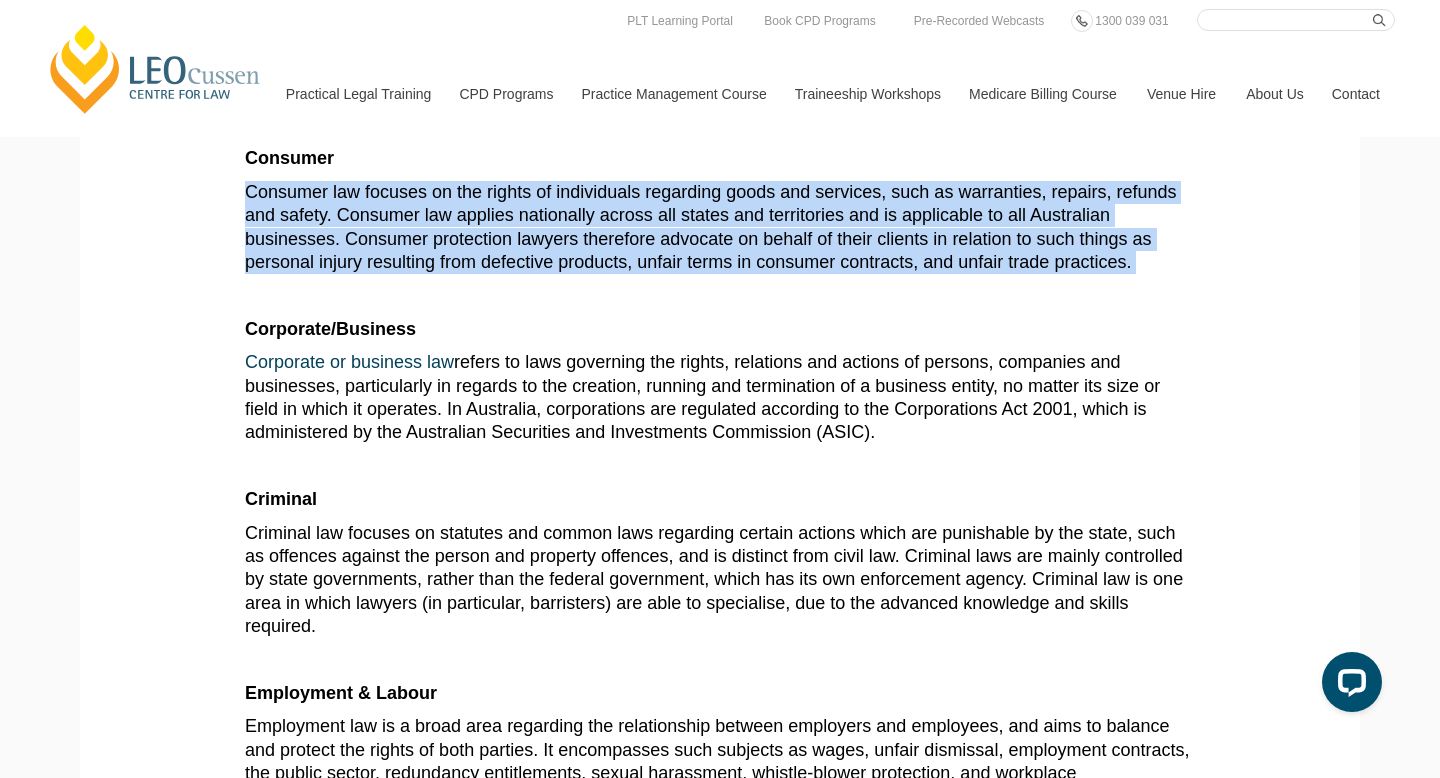 click on "Consumer law focuses on the rights of individuals regarding goods and services, such as warranties, repairs, refunds and safety. Consumer law applies nationally across all states and territories and is applicable to all Australian businesses. Consumer protection lawyers therefore advocate on behalf of their clients in relation to such things as personal injury resulting from defective products, unfair terms in consumer contracts, and unfair trade practices." at bounding box center [710, 227] 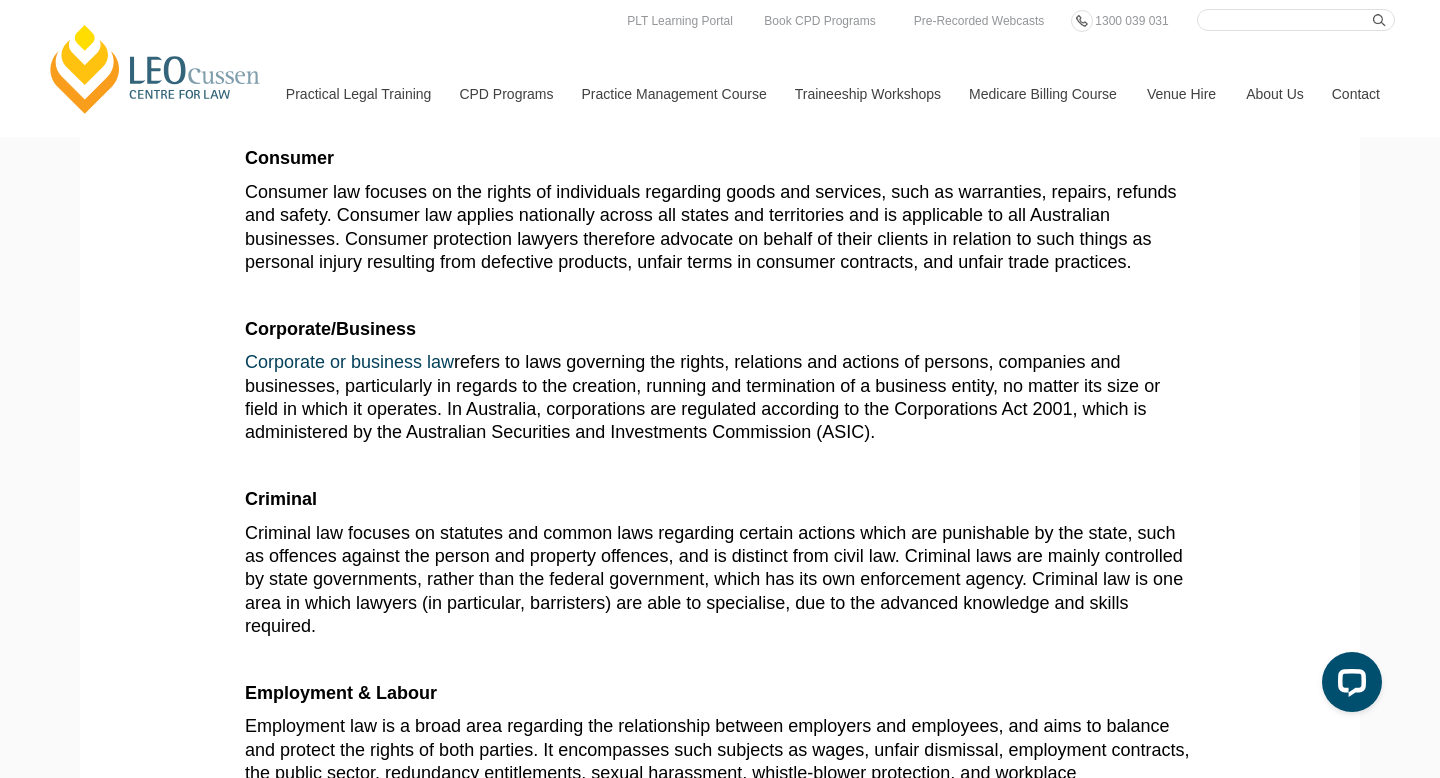 click on "Consumer law focuses on the rights of individuals regarding goods and services, such as warranties, repairs, refunds and safety. Consumer law applies nationally across all states and territories and is applicable to all Australian businesses. Consumer protection lawyers therefore advocate on behalf of their clients in relation to such things as personal injury resulting from defective products, unfair terms in consumer contracts, and unfair trade practices." at bounding box center (710, 227) 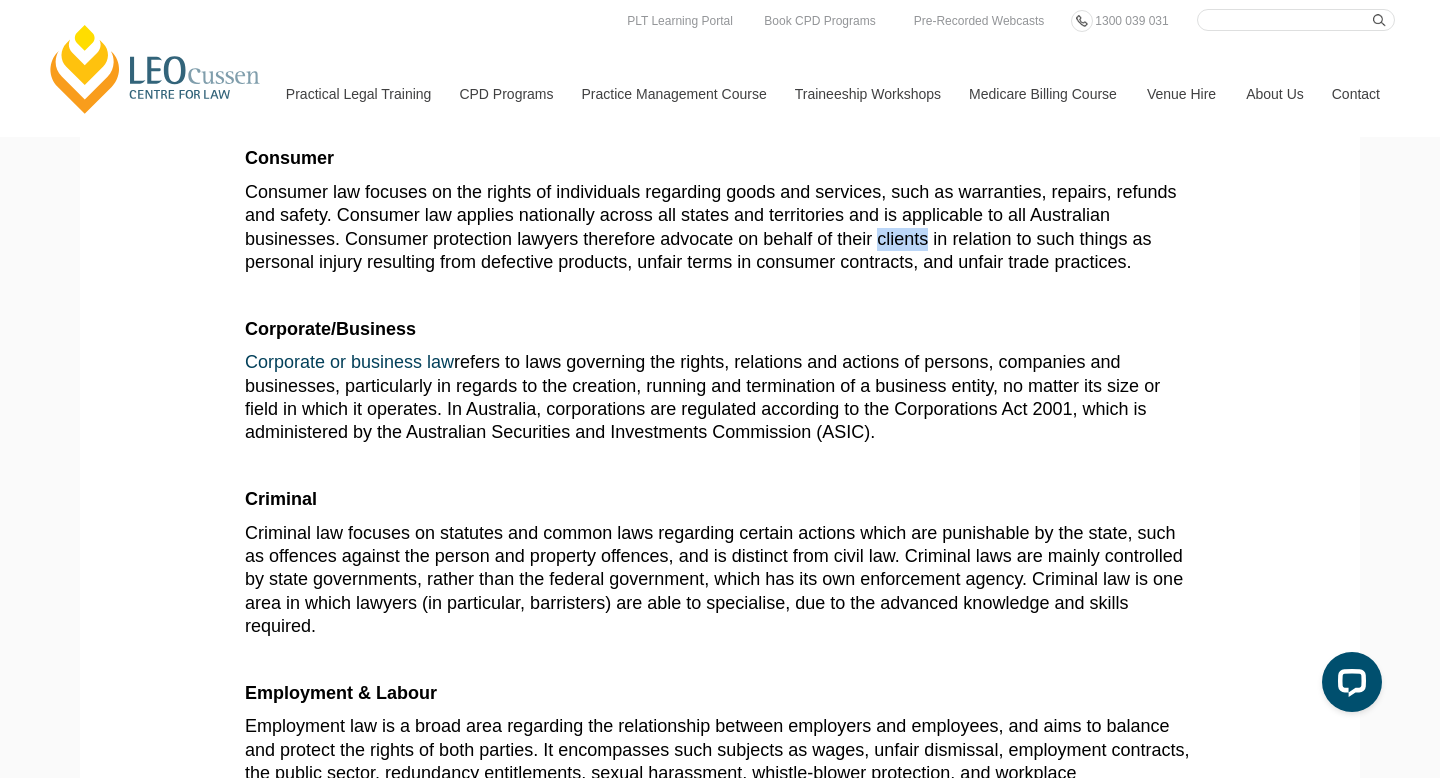 click on "Consumer law focuses on the rights of individuals regarding goods and services, such as warranties, repairs, refunds and safety. Consumer law applies nationally across all states and territories and is applicable to all Australian businesses. Consumer protection lawyers therefore advocate on behalf of their clients in relation to such things as personal injury resulting from defective products, unfair terms in consumer contracts, and unfair trade practices." at bounding box center (710, 227) 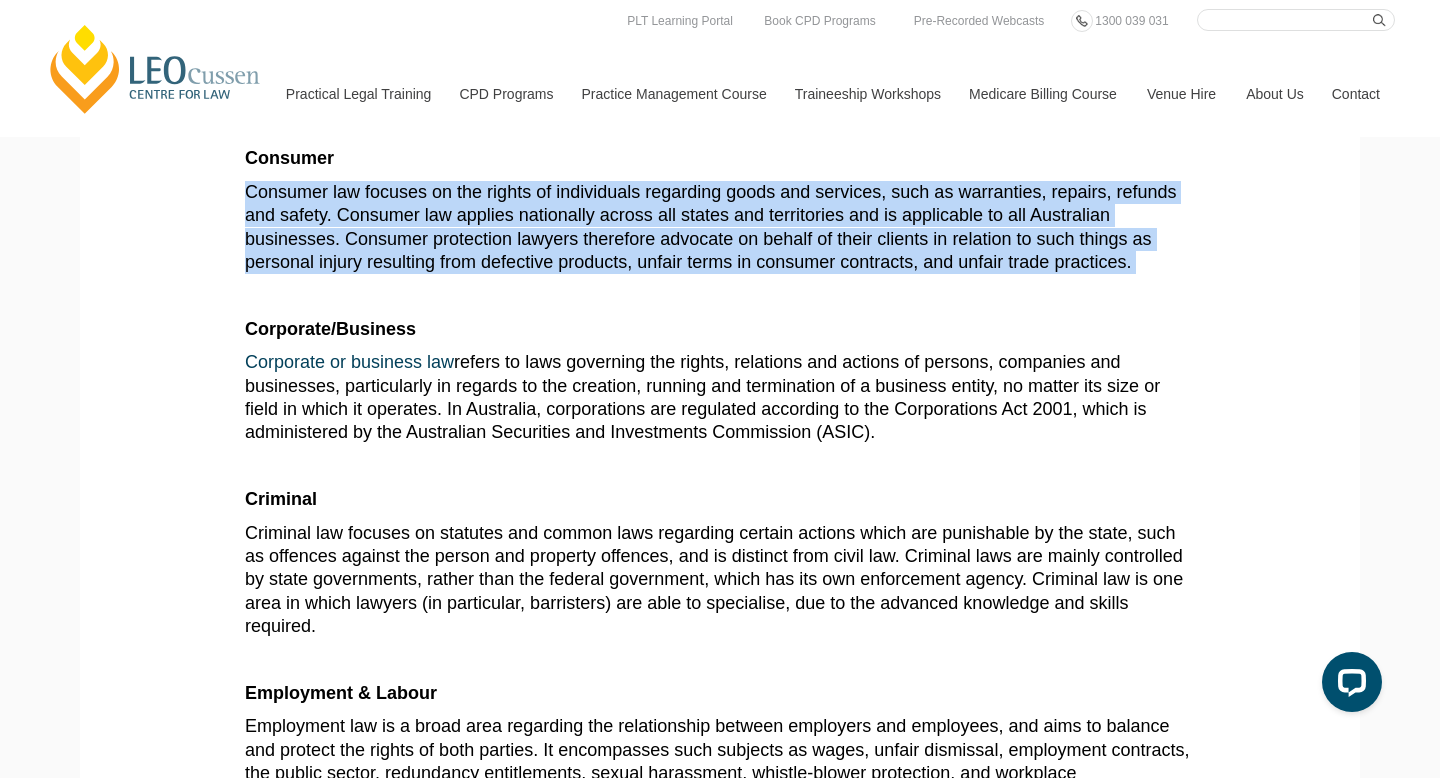 click on "Consumer law focuses on the rights of individuals regarding goods and services, such as warranties, repairs, refunds and safety. Consumer law applies nationally across all states and territories and is applicable to all Australian businesses. Consumer protection lawyers therefore advocate on behalf of their clients in relation to such things as personal injury resulting from defective products, unfair terms in consumer contracts, and unfair trade practices." at bounding box center (710, 227) 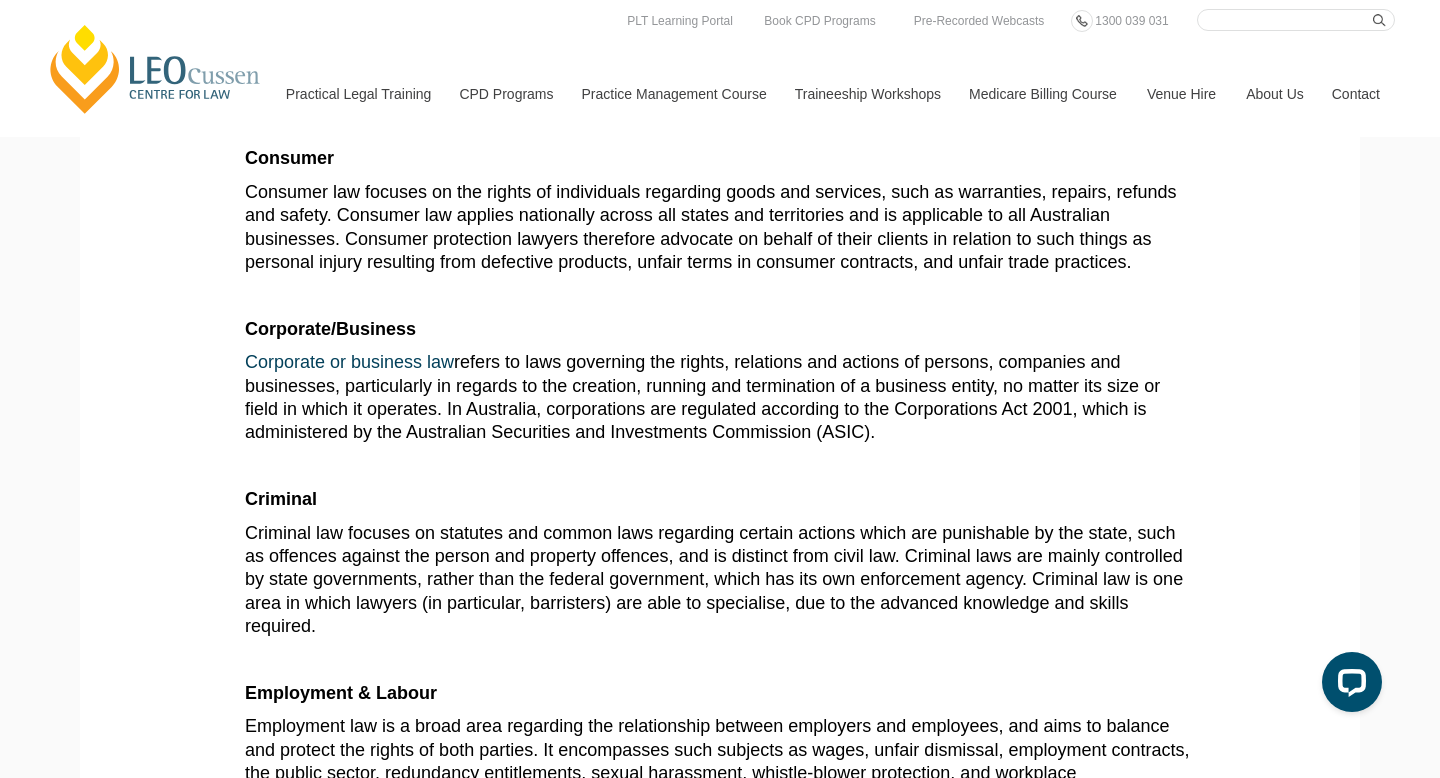 click on "Consumer law focuses on the rights of individuals regarding goods and services, such as warranties, repairs, refunds and safety. Consumer law applies nationally across all states and territories and is applicable to all Australian businesses. Consumer protection lawyers therefore advocate on behalf of their clients in relation to such things as personal injury resulting from defective products, unfair terms in consumer contracts, and unfair trade practices." at bounding box center (710, 227) 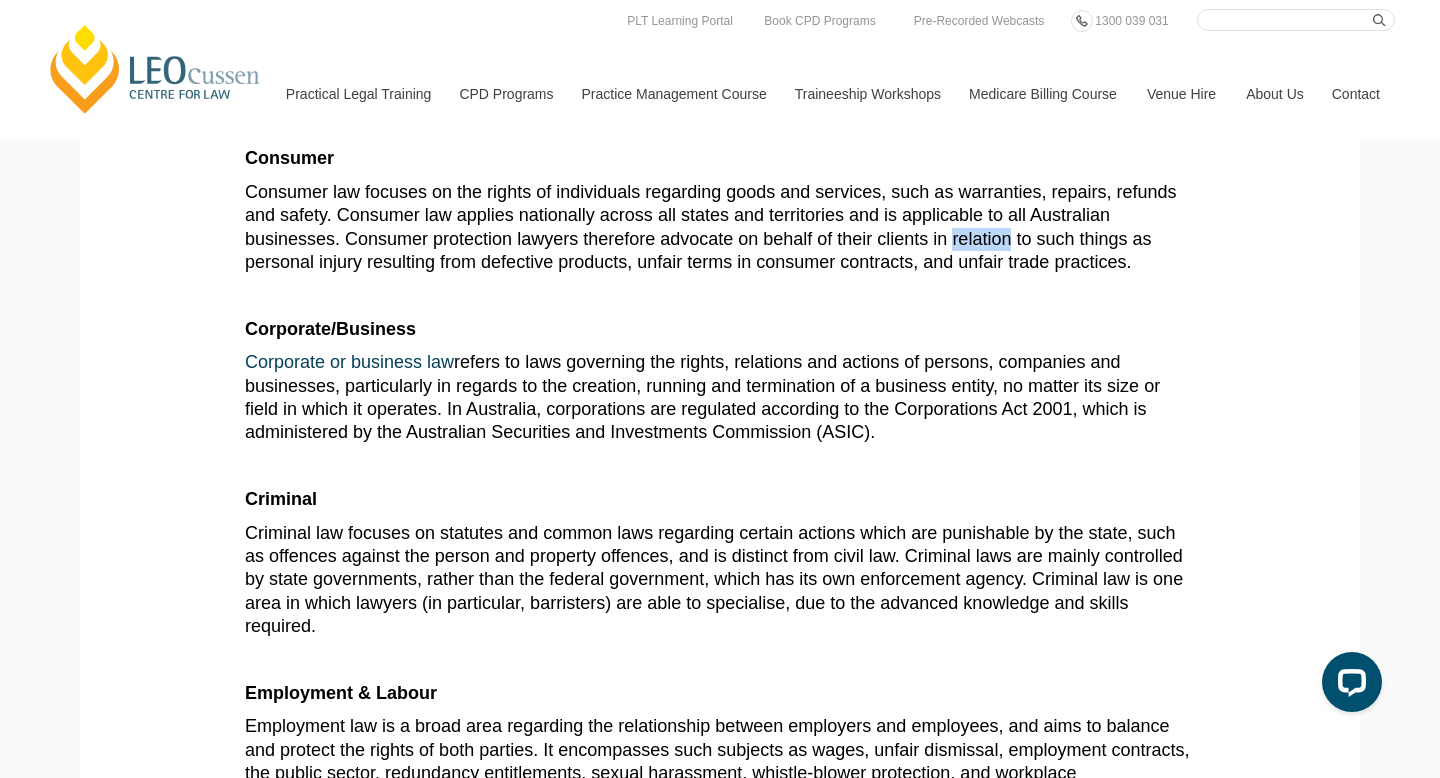 click on "Consumer law focuses on the rights of individuals regarding goods and services, such as warranties, repairs, refunds and safety. Consumer law applies nationally across all states and territories and is applicable to all Australian businesses. Consumer protection lawyers therefore advocate on behalf of their clients in relation to such things as personal injury resulting from defective products, unfair terms in consumer contracts, and unfair trade practices." at bounding box center (710, 227) 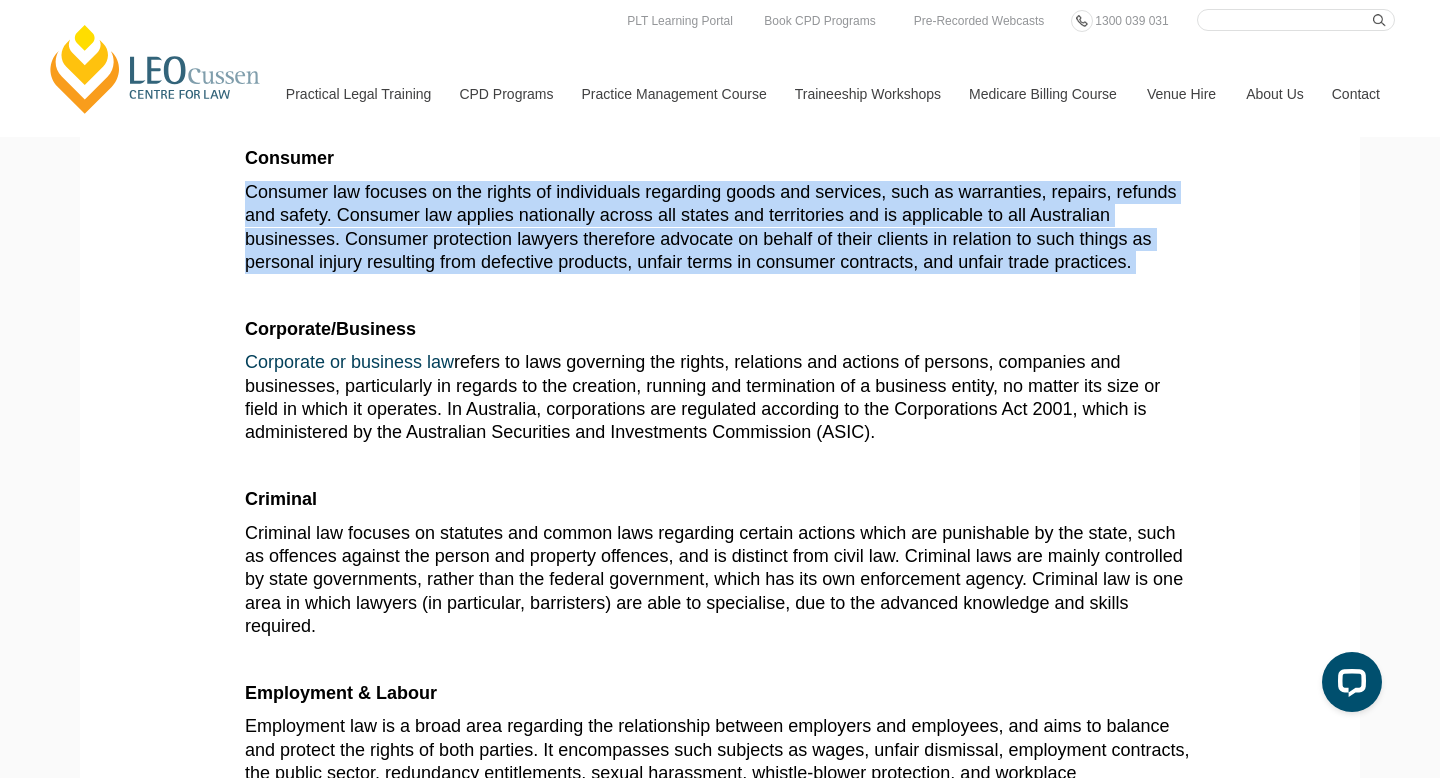 click on "Corporate or business law  refers to laws governing the rights, relations and actions of persons, companies and businesses, particularly in regards to the creation, running and termination of a business entity, no matter its size or field in which it operates. In Australia, corporations are regulated according to the Corporations Act 2001, which is administered by the Australian Securities and Investments Commission (ASIC)." at bounding box center (702, 397) 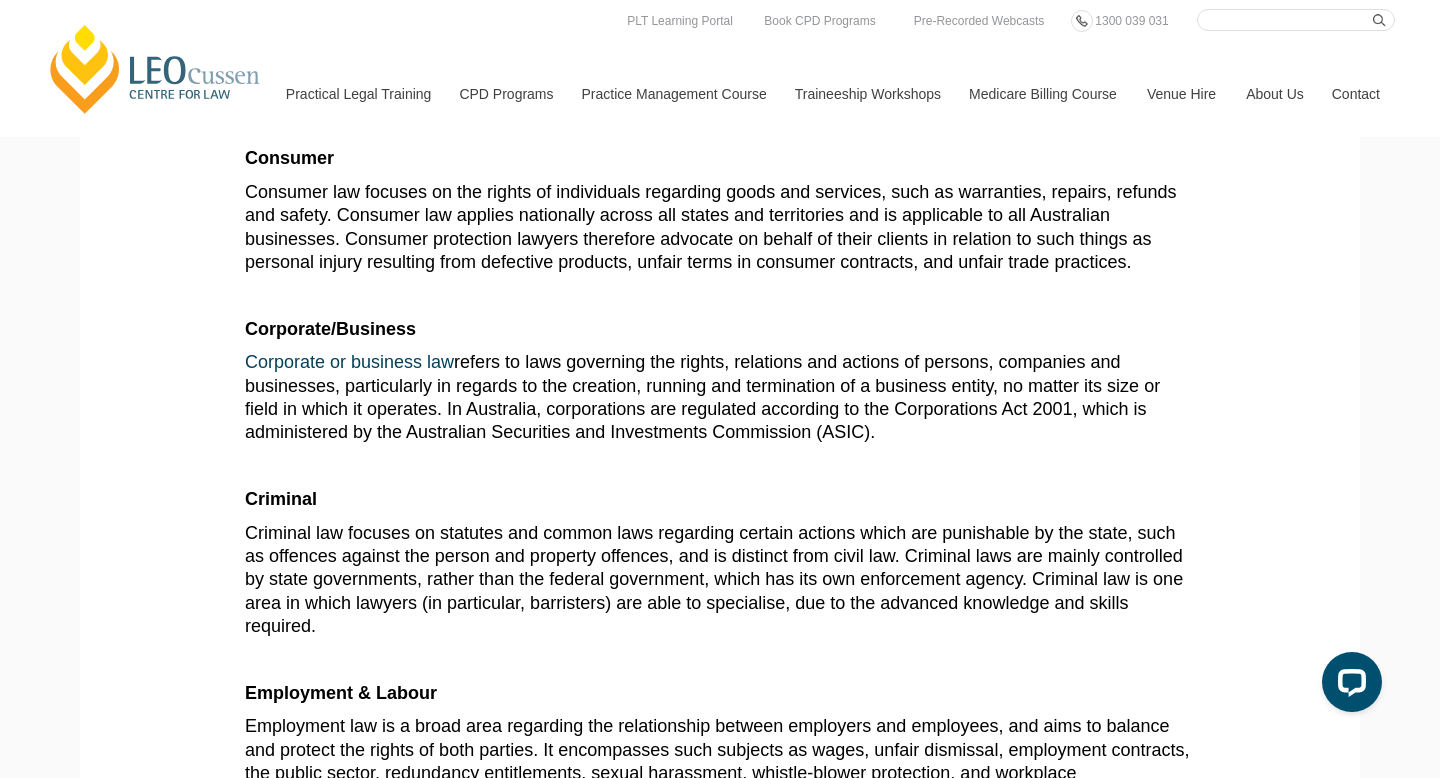 click on "Corporate or business law  refers to laws governing the rights, relations and actions of persons, companies and businesses, particularly in regards to the creation, running and termination of a business entity, no matter its size or field in which it operates. In Australia, corporations are regulated according to the Corporations Act 2001, which is administered by the Australian Securities and Investments Commission (ASIC)." at bounding box center (702, 397) 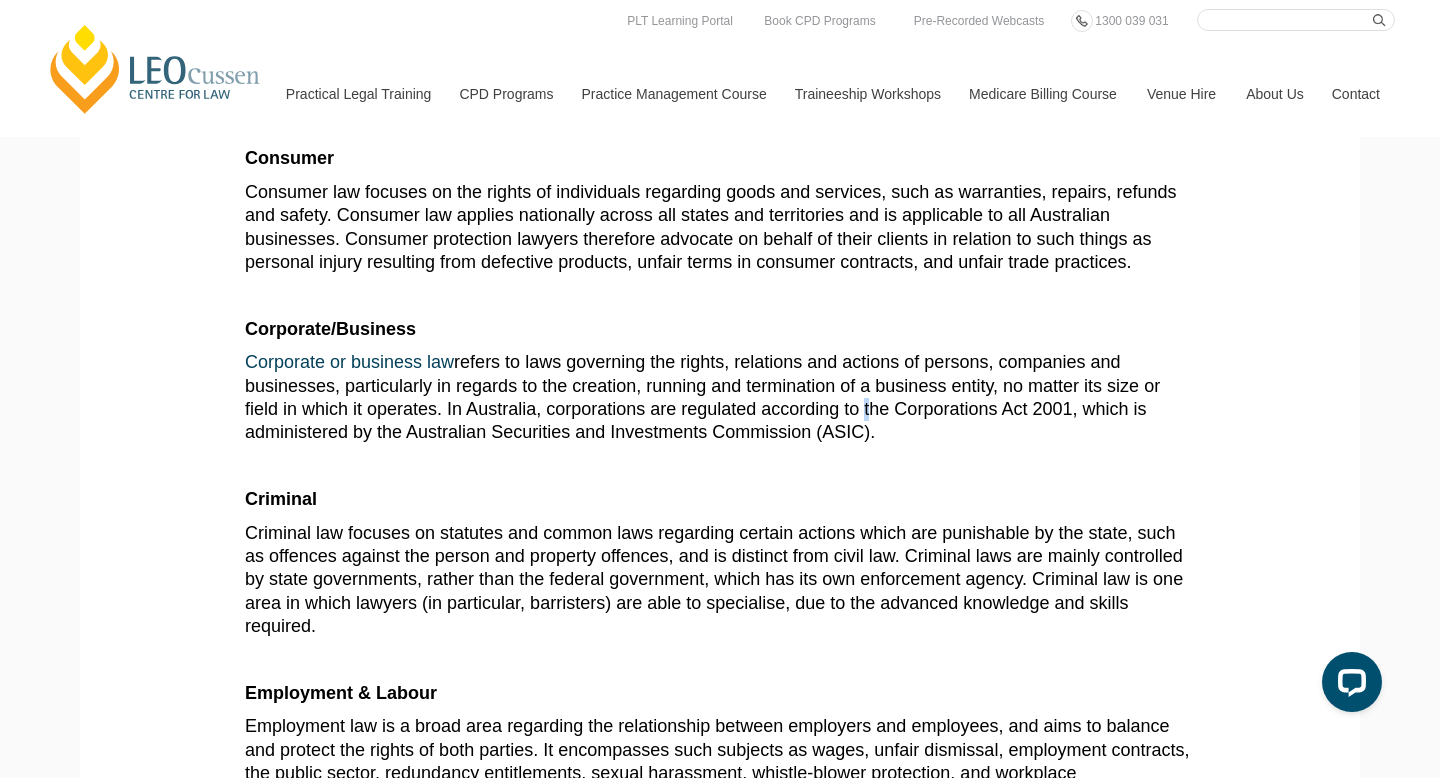 click on "Corporate or business law  refers to laws governing the rights, relations and actions of persons, companies and businesses, particularly in regards to the creation, running and termination of a business entity, no matter its size or field in which it operates. In Australia, corporations are regulated according to the Corporations Act 2001, which is administered by the Australian Securities and Investments Commission (ASIC)." at bounding box center [702, 397] 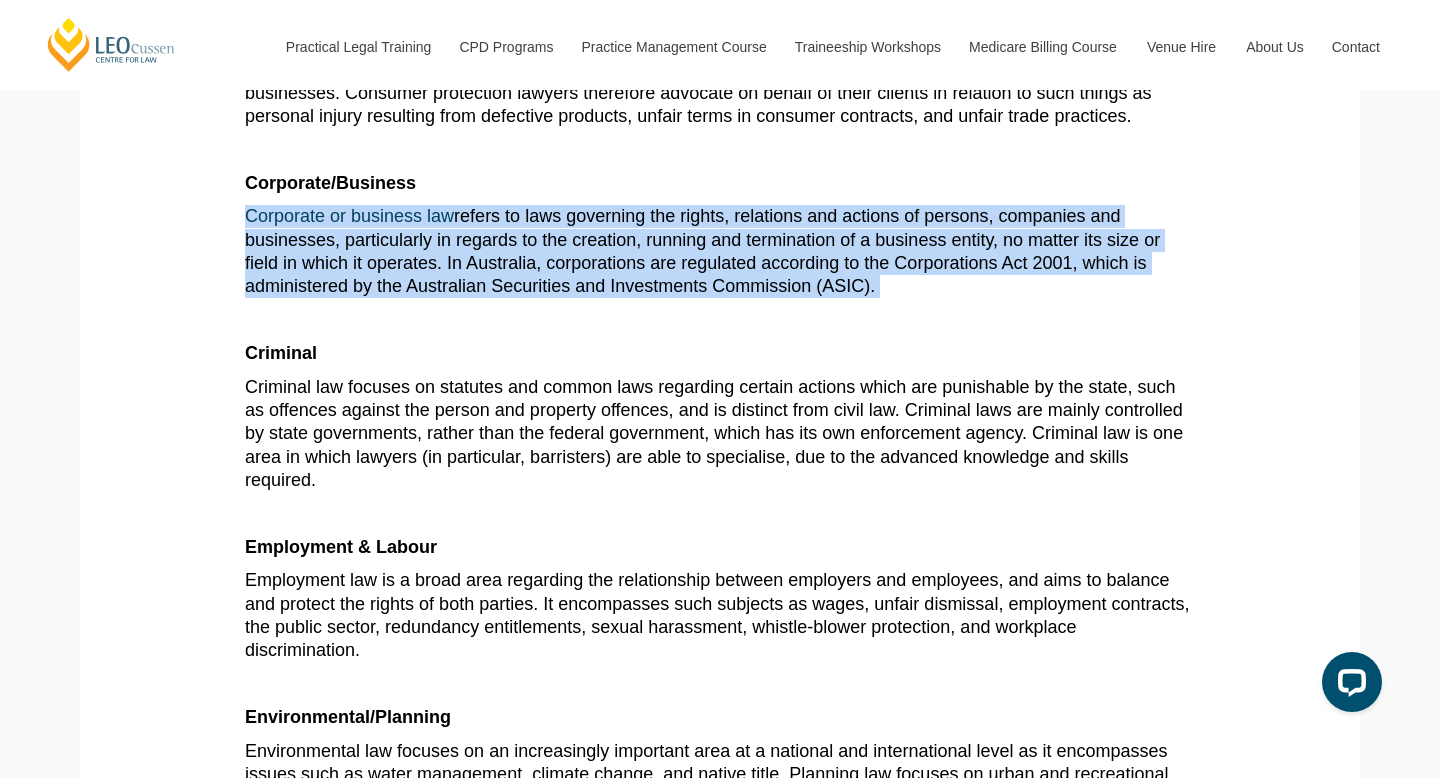scroll, scrollTop: 1479, scrollLeft: 0, axis: vertical 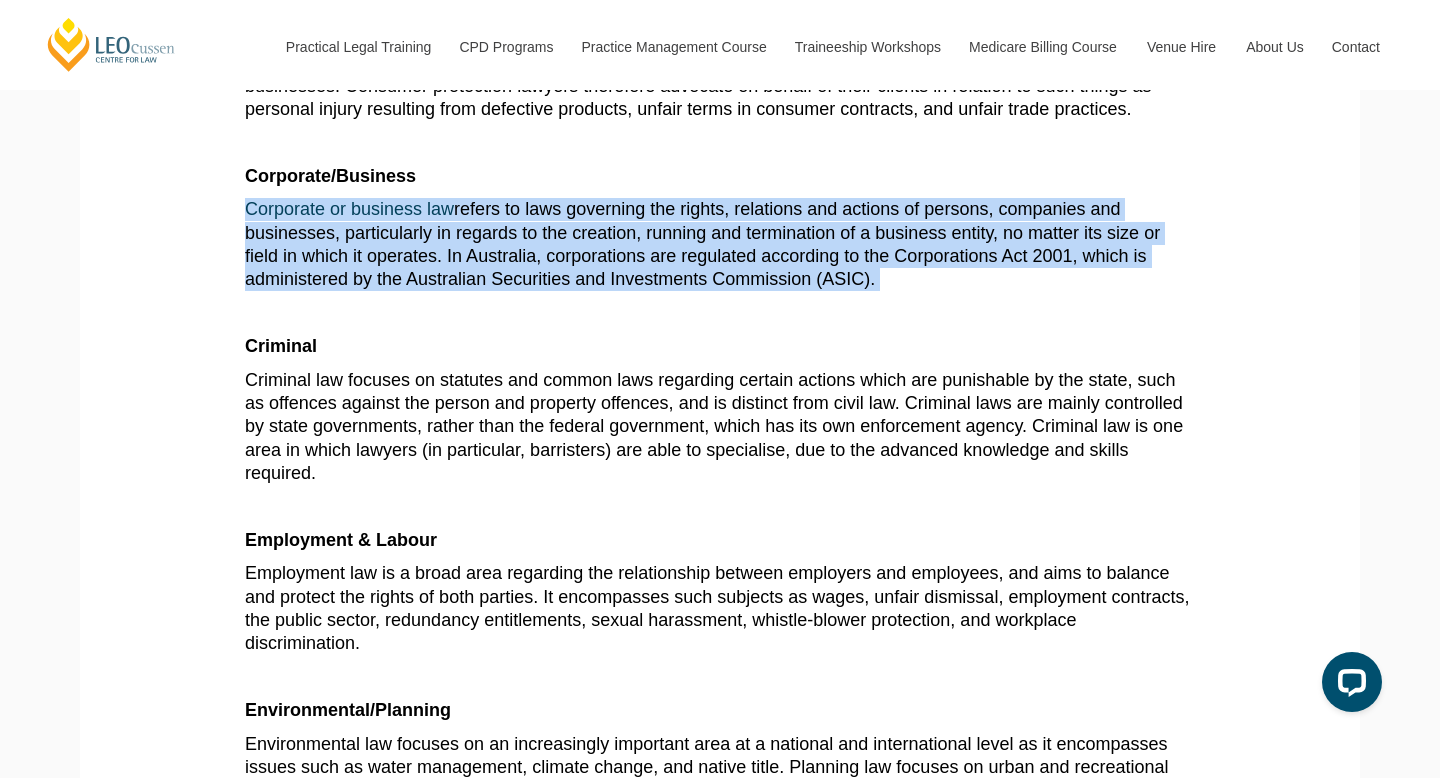 click on "Criminal law focuses on statutes and common laws regarding certain actions which are punishable by the state, such as offences against the person and property offences, and is distinct from civil law. Criminal laws are mainly controlled by state governments, rather than the federal government, which has its own enforcement agency. Criminal law is one area in which lawyers (in particular, barristers) are able to specialise, due to the advanced knowledge and skills required." at bounding box center (714, 427) 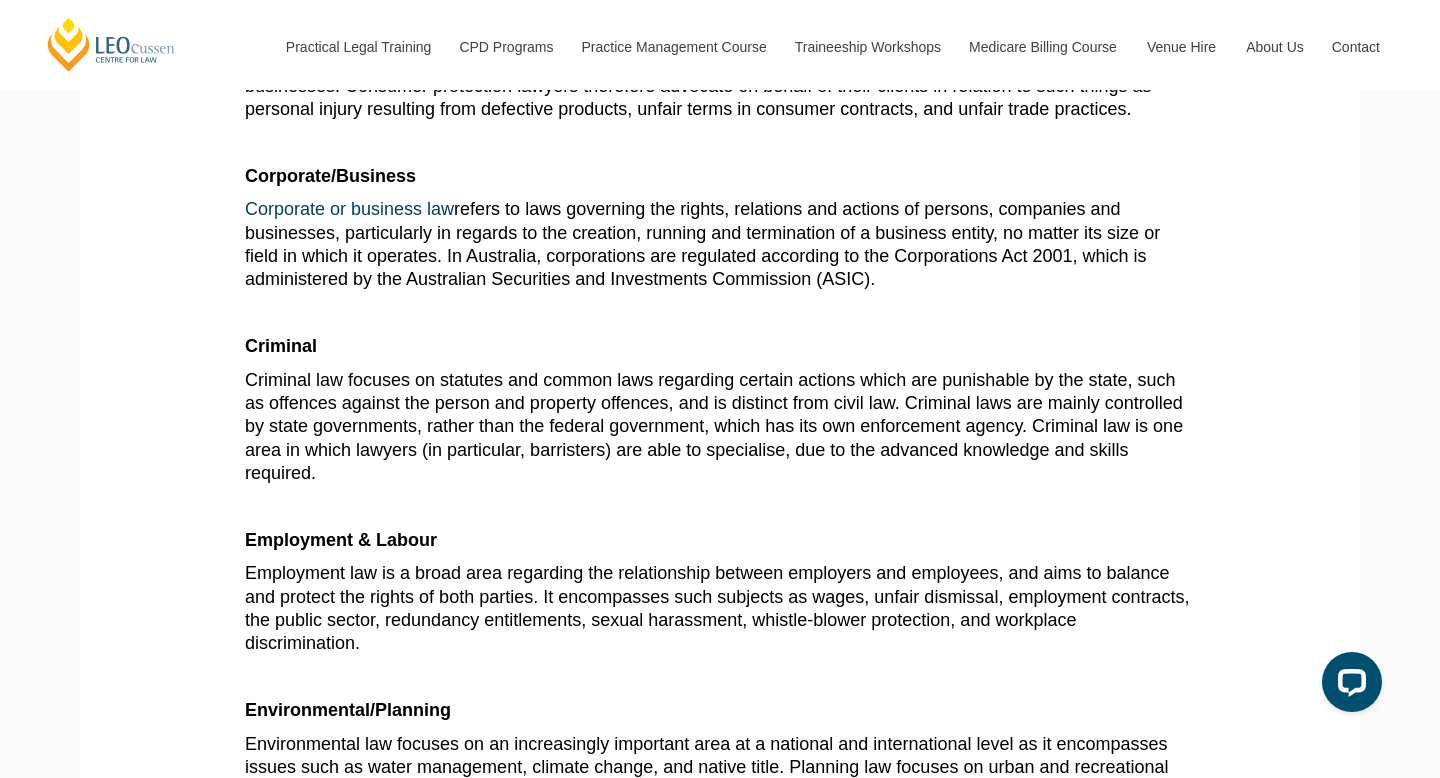 click on "Criminal law focuses on statutes and common laws regarding certain actions which are punishable by the state, such as offences against the person and property offences, and is distinct from civil law. Criminal laws are mainly controlled by state governments, rather than the federal government, which has its own enforcement agency. Criminal law is one area in which lawyers (in particular, barristers) are able to specialise, due to the advanced knowledge and skills required." at bounding box center (714, 427) 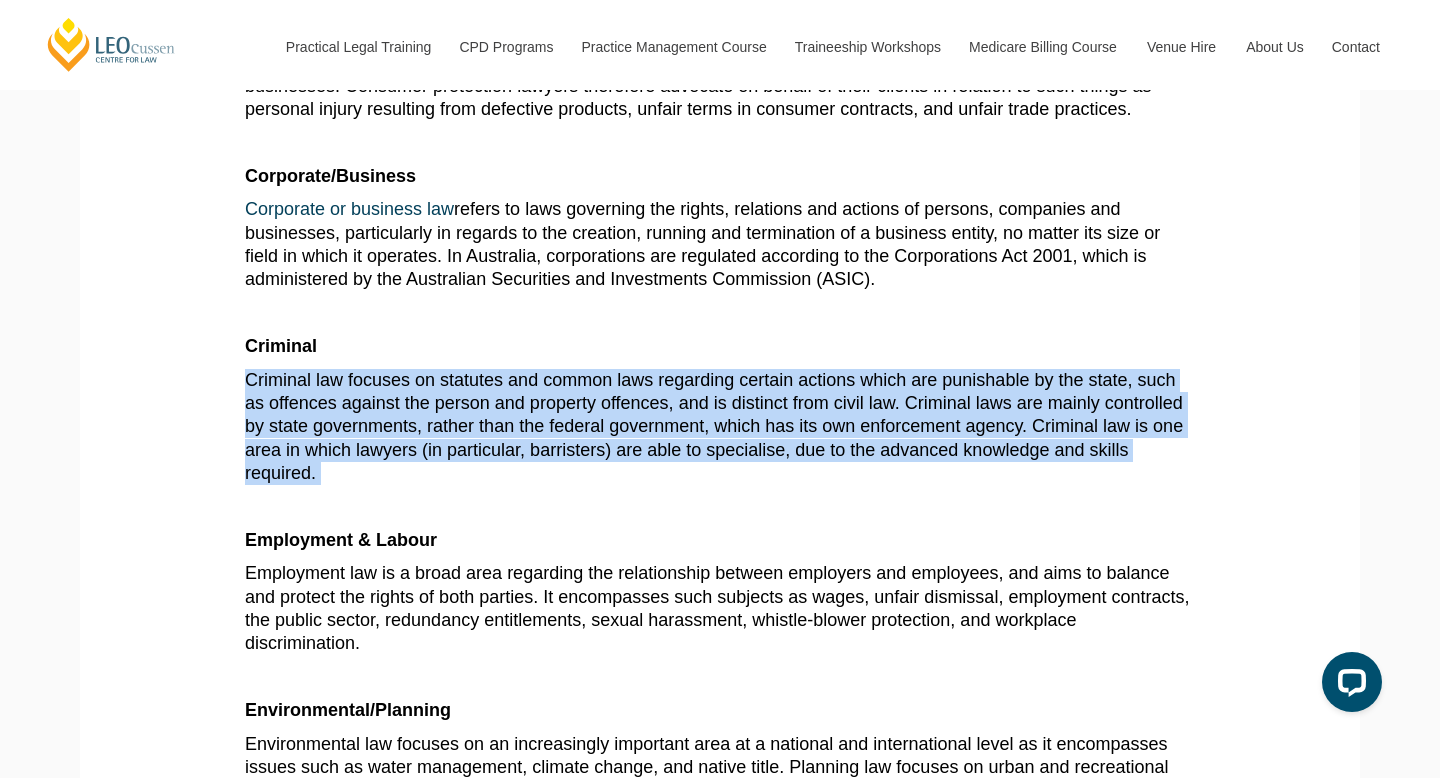 click on "Criminal law focuses on statutes and common laws regarding certain actions which are punishable by the state, such as offences against the person and property offences, and is distinct from civil law. Criminal laws are mainly controlled by state governments, rather than the federal government, which has its own enforcement agency. Criminal law is one area in which lawyers (in particular, barristers) are able to specialise, due to the advanced knowledge and skills required." at bounding box center [714, 427] 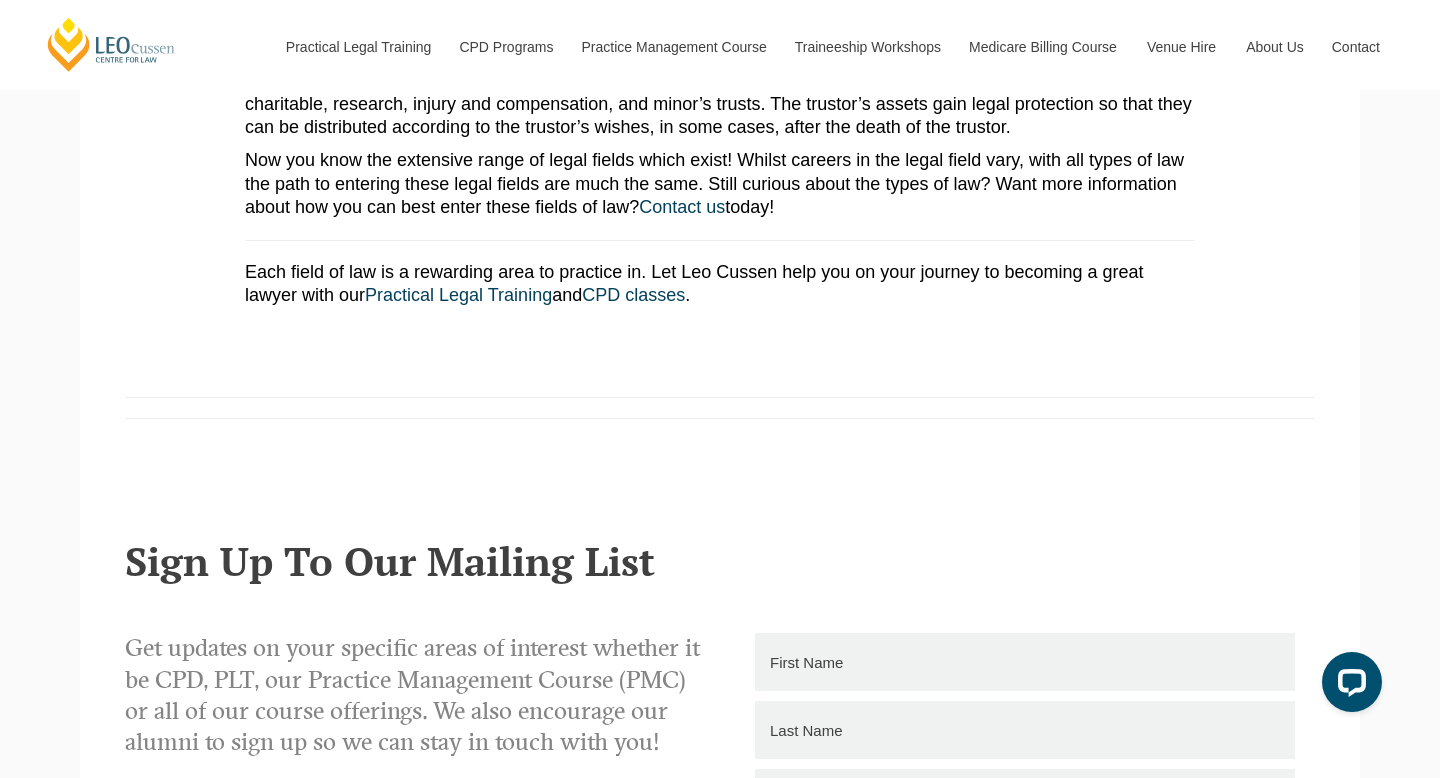 scroll, scrollTop: 3847, scrollLeft: 0, axis: vertical 